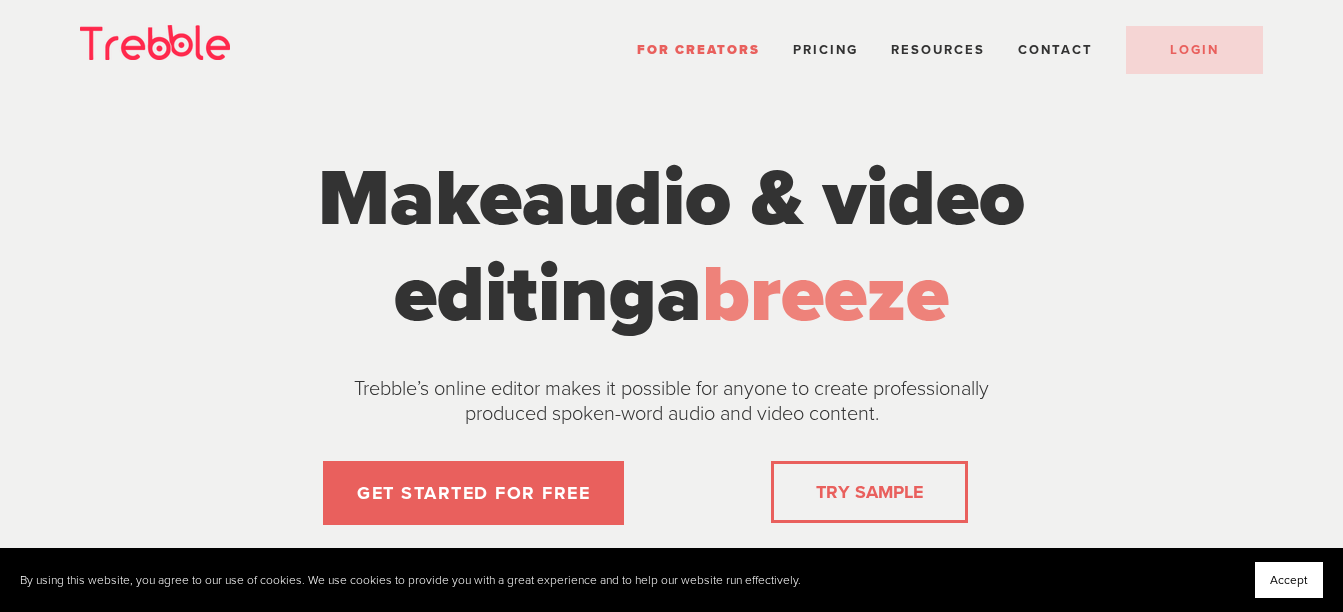scroll, scrollTop: 100, scrollLeft: 0, axis: vertical 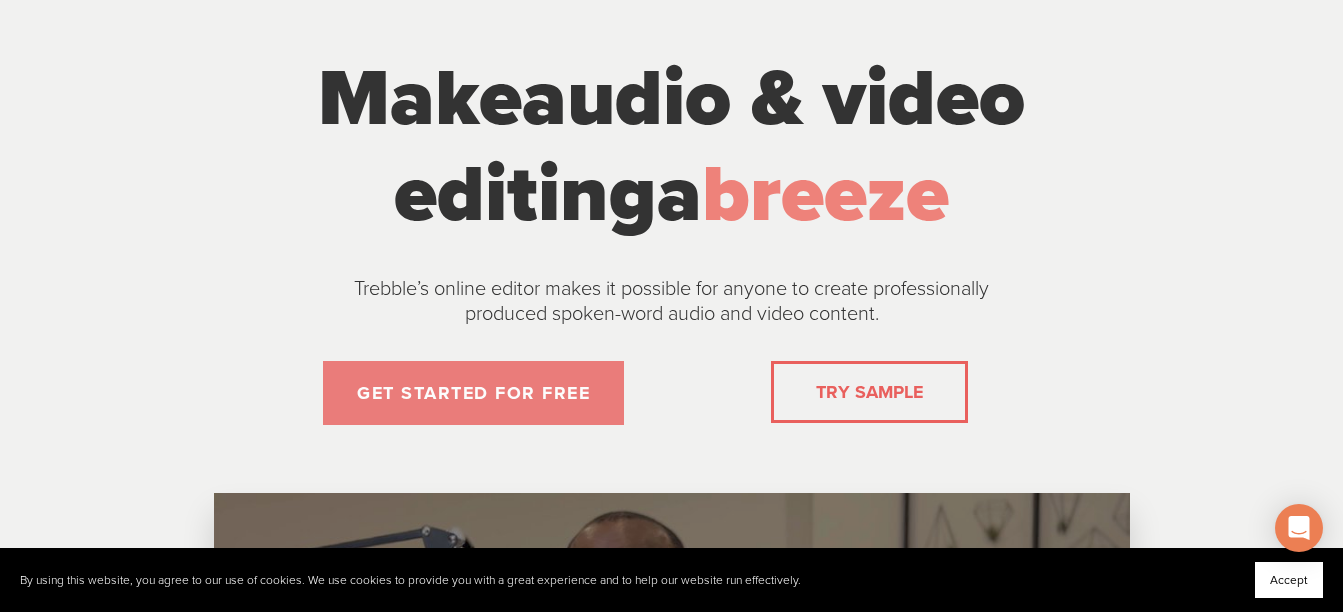 click on "GET STARTED FOR FREE" at bounding box center [473, 393] 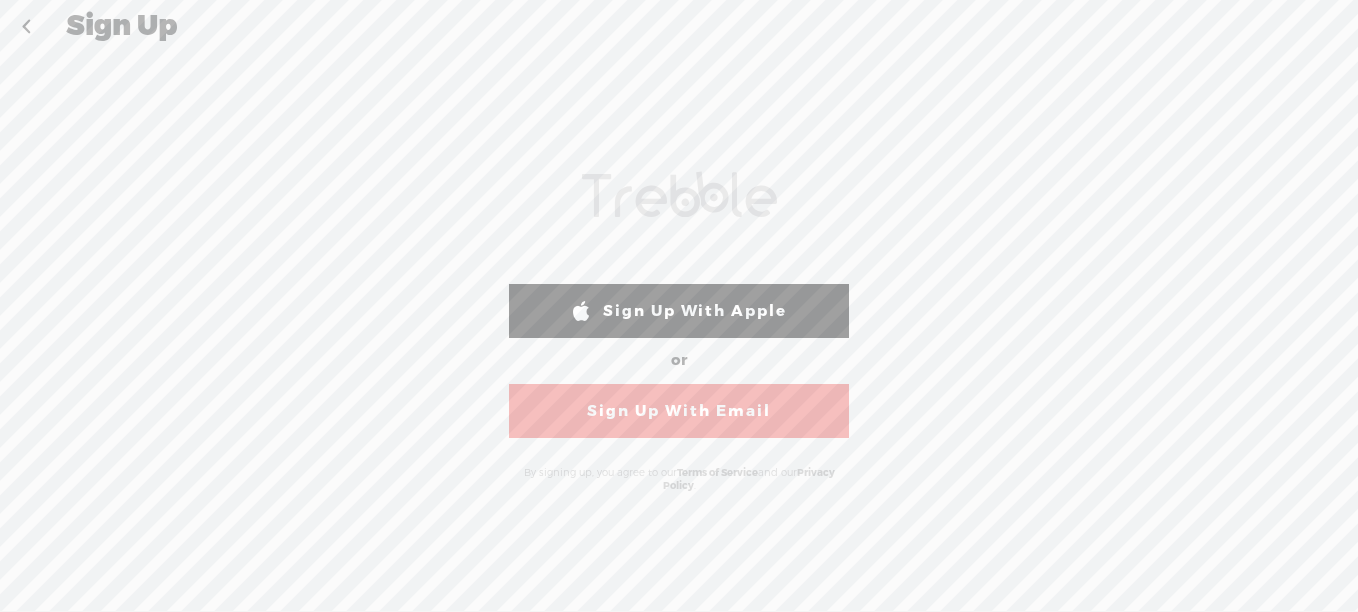 scroll, scrollTop: 0, scrollLeft: 0, axis: both 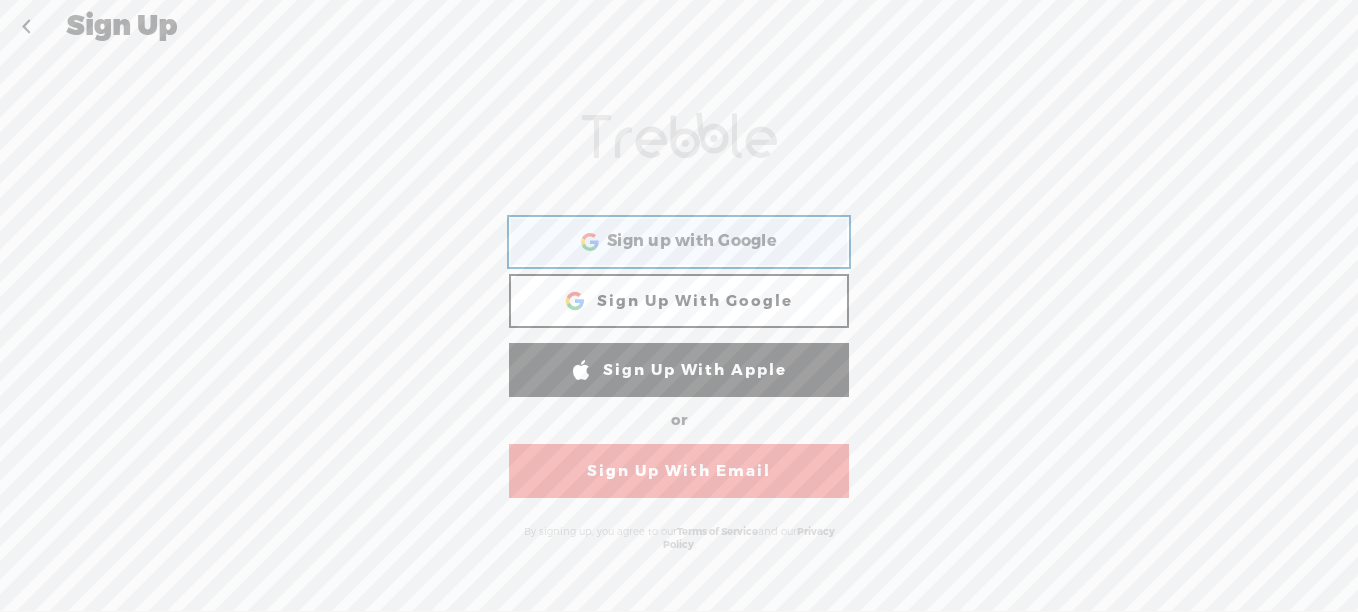 click on "Sign up with Google Sign up with Google. Opens in new tab" at bounding box center [679, 242] 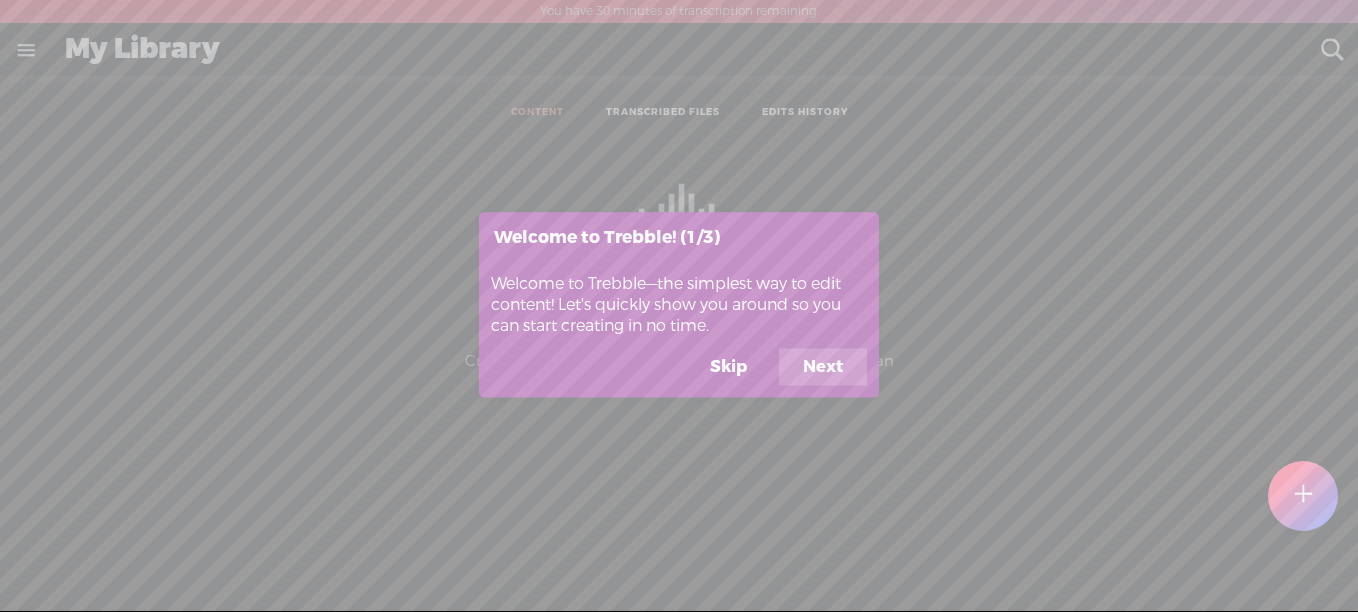click on "Next" at bounding box center (823, 367) 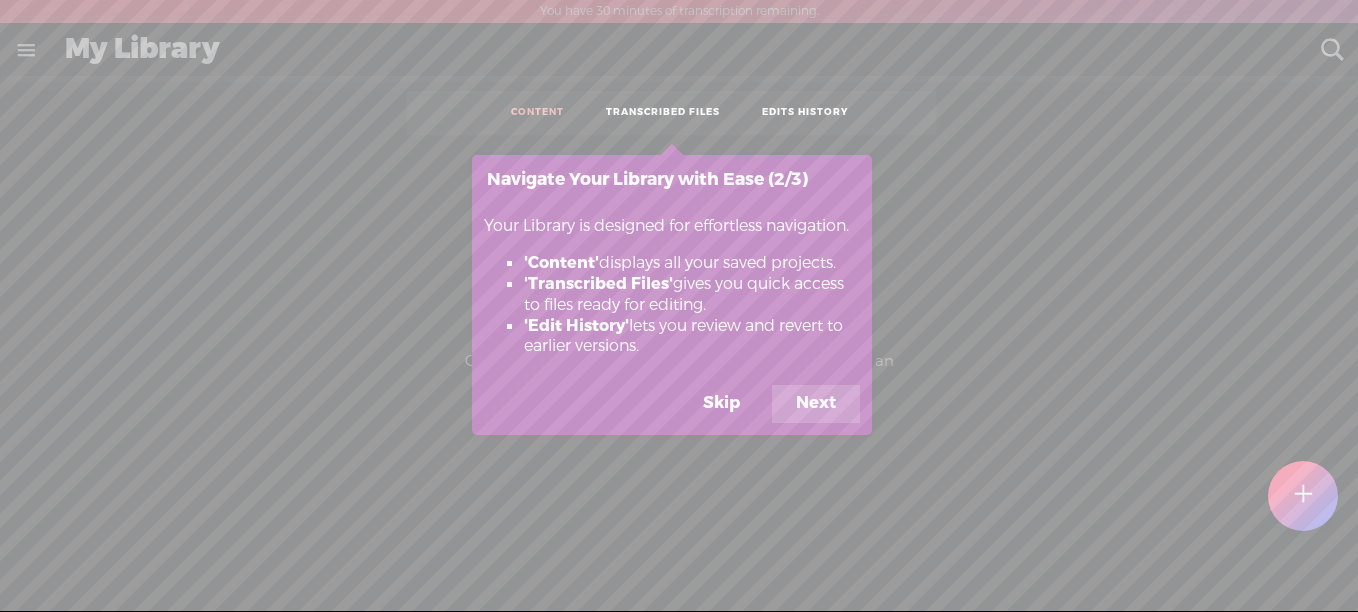 click on "Next" at bounding box center (816, 404) 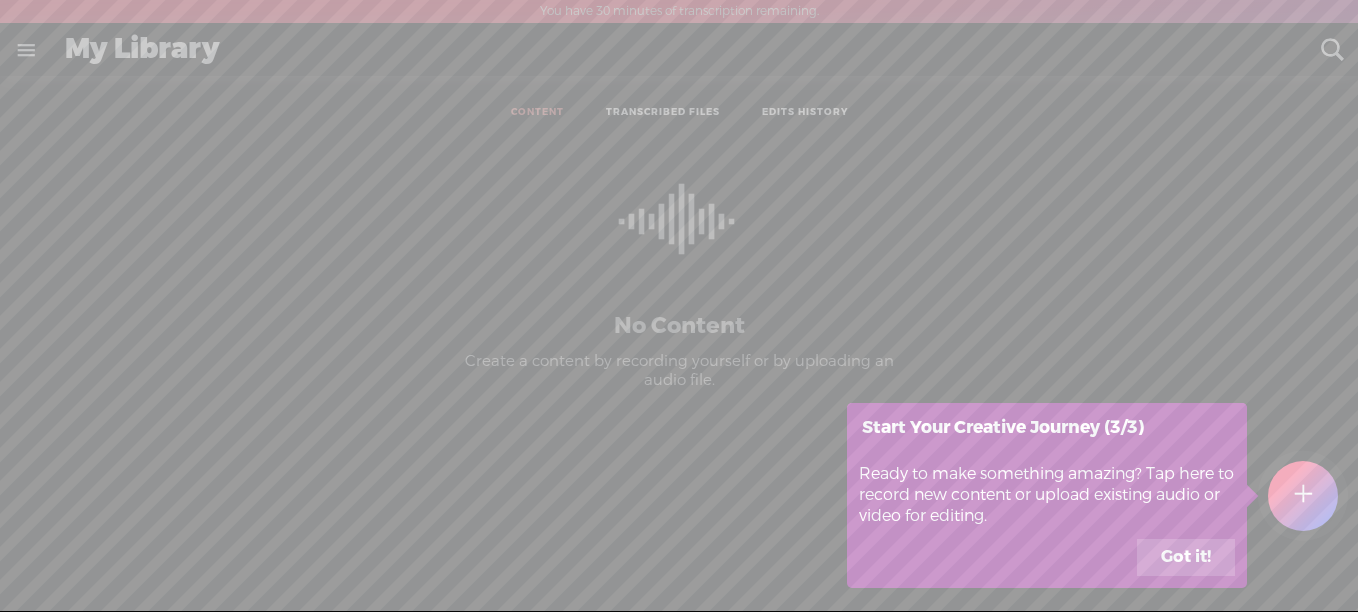 click on "Got it!" at bounding box center [1186, 558] 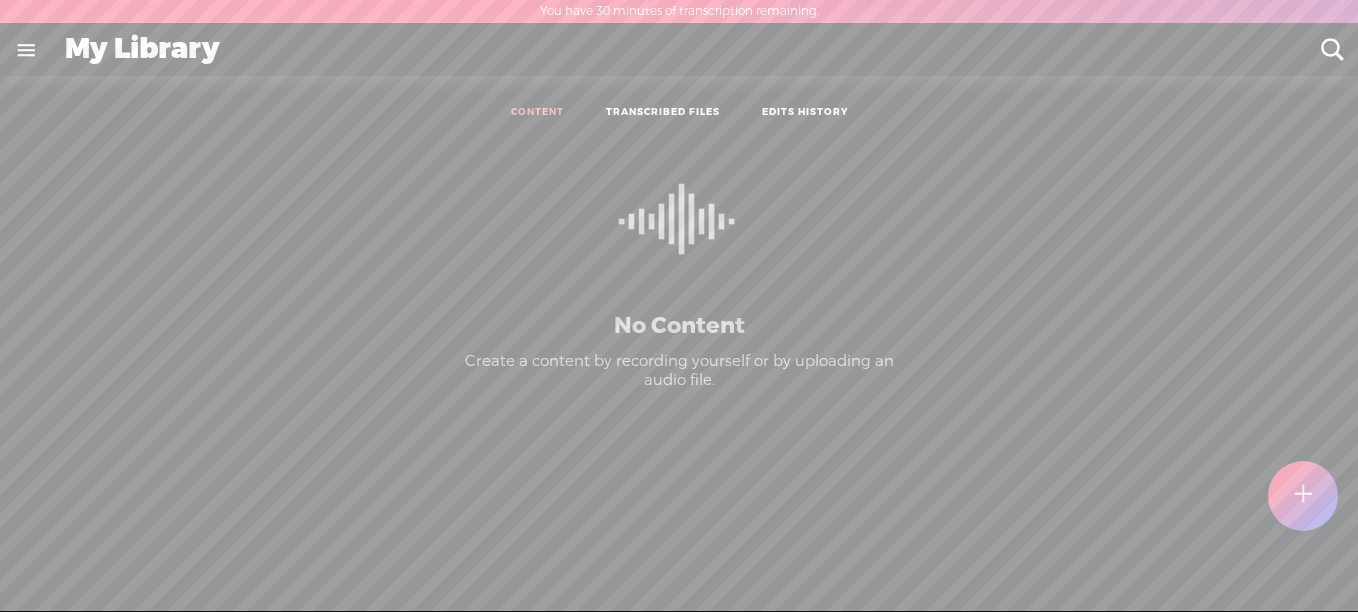 click at bounding box center [1303, 496] 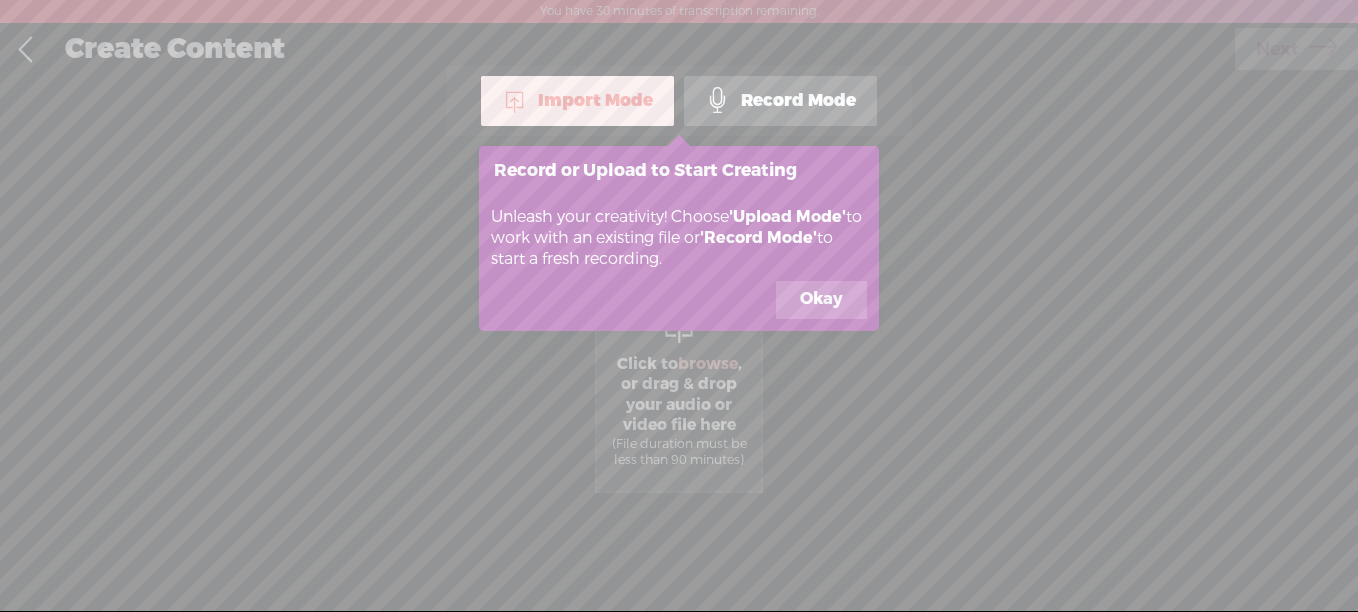 click on "Okay" at bounding box center [821, 300] 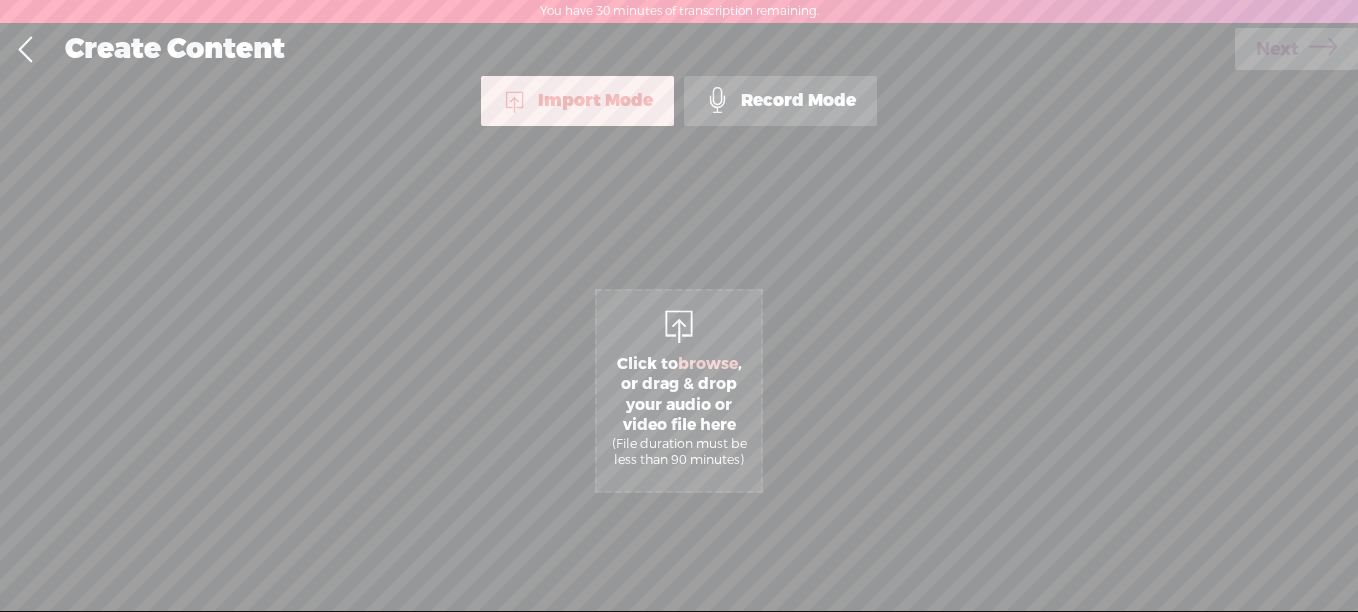 click on "Record Mode" at bounding box center (780, 101) 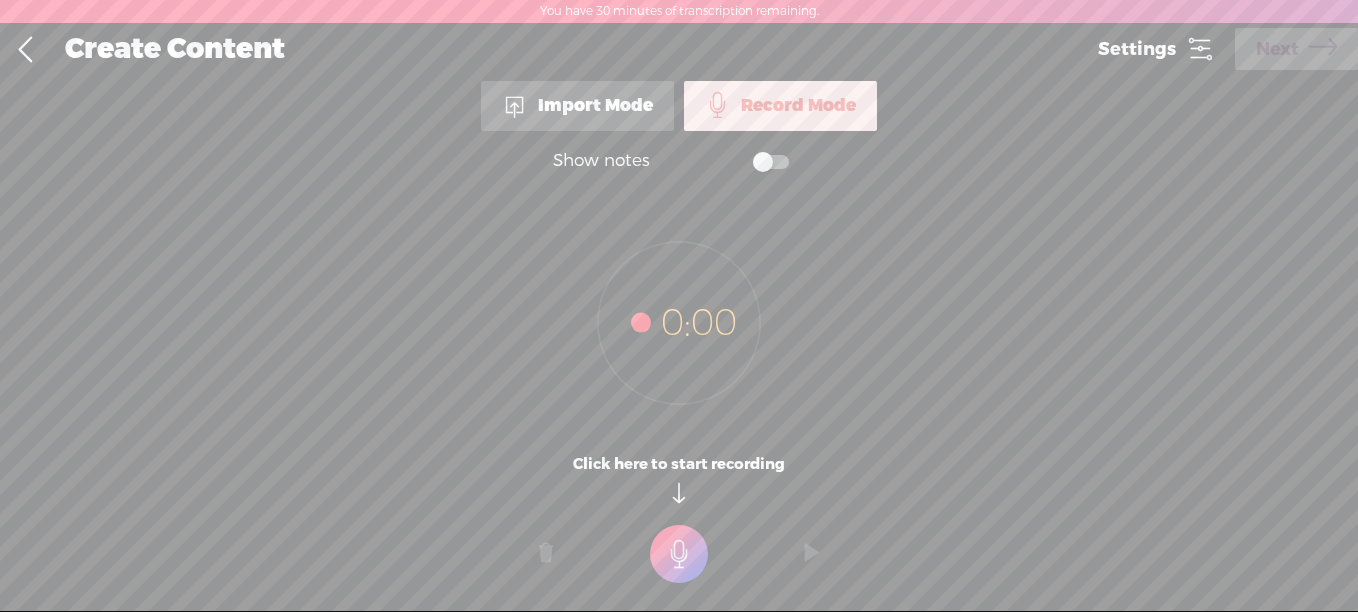 click at bounding box center [679, 554] 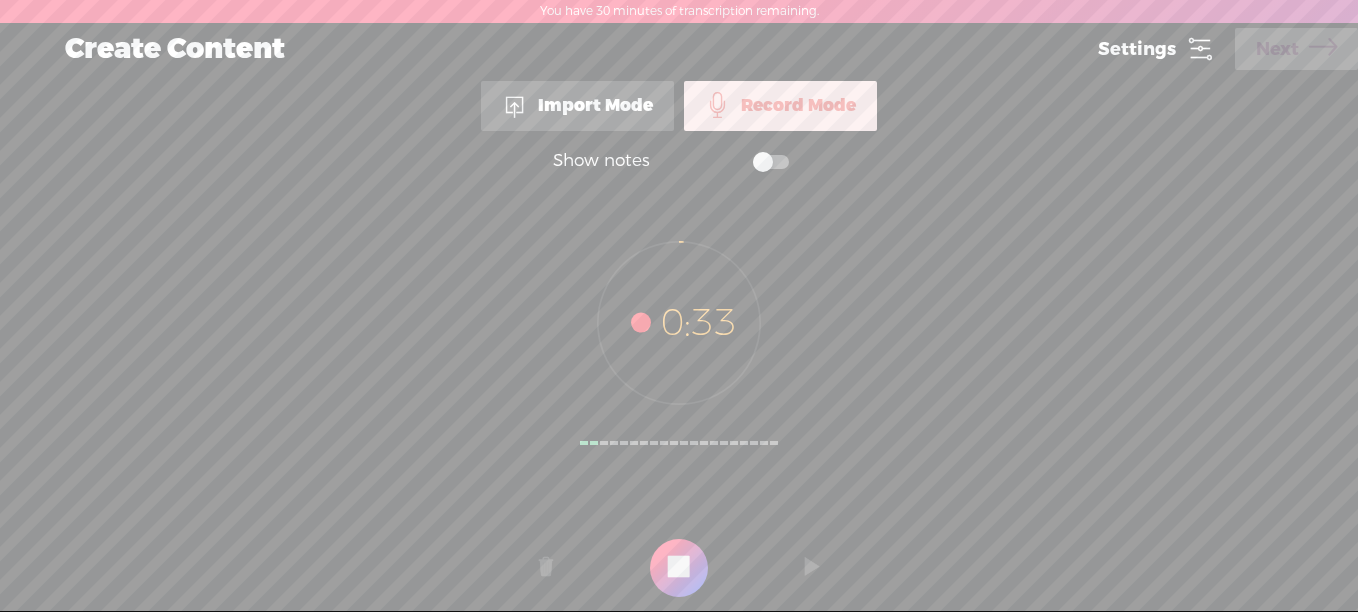 click at bounding box center [679, 568] 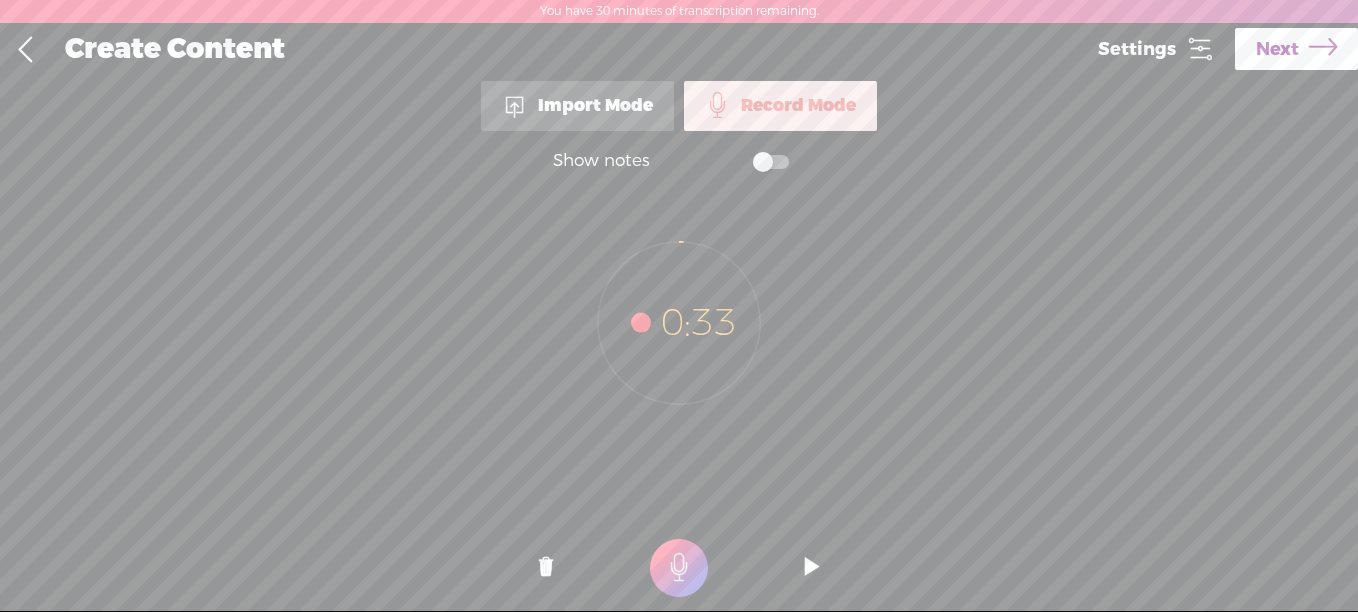 click at bounding box center (812, 568) 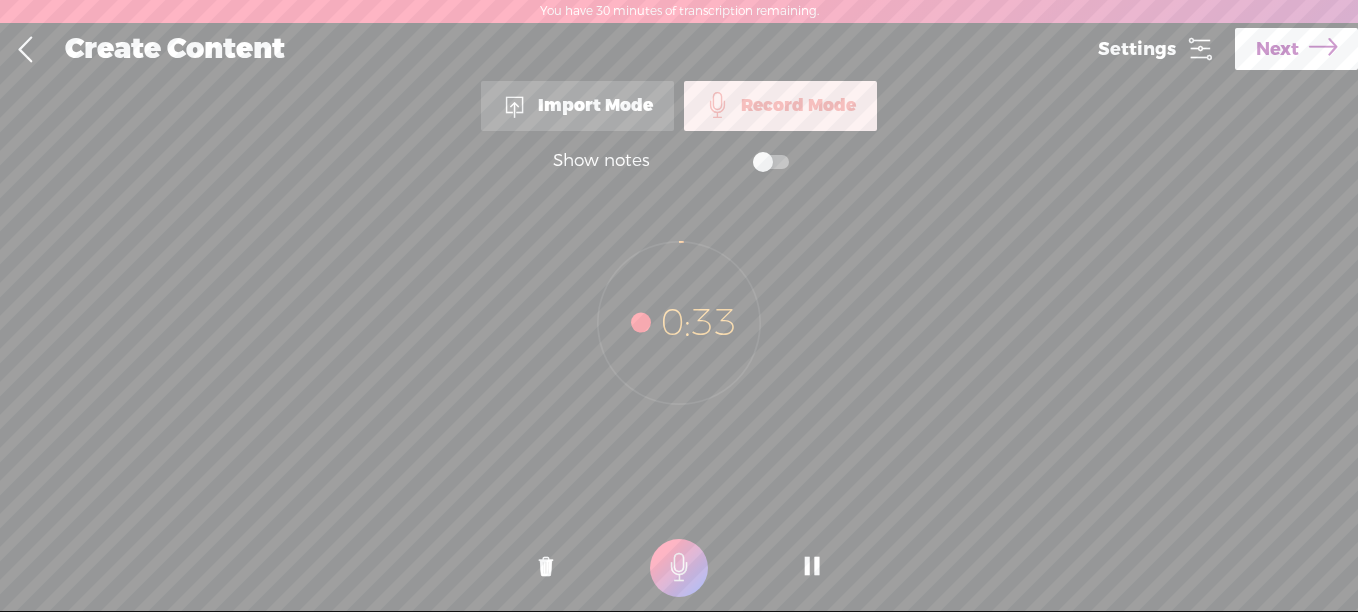 click at bounding box center [812, 568] 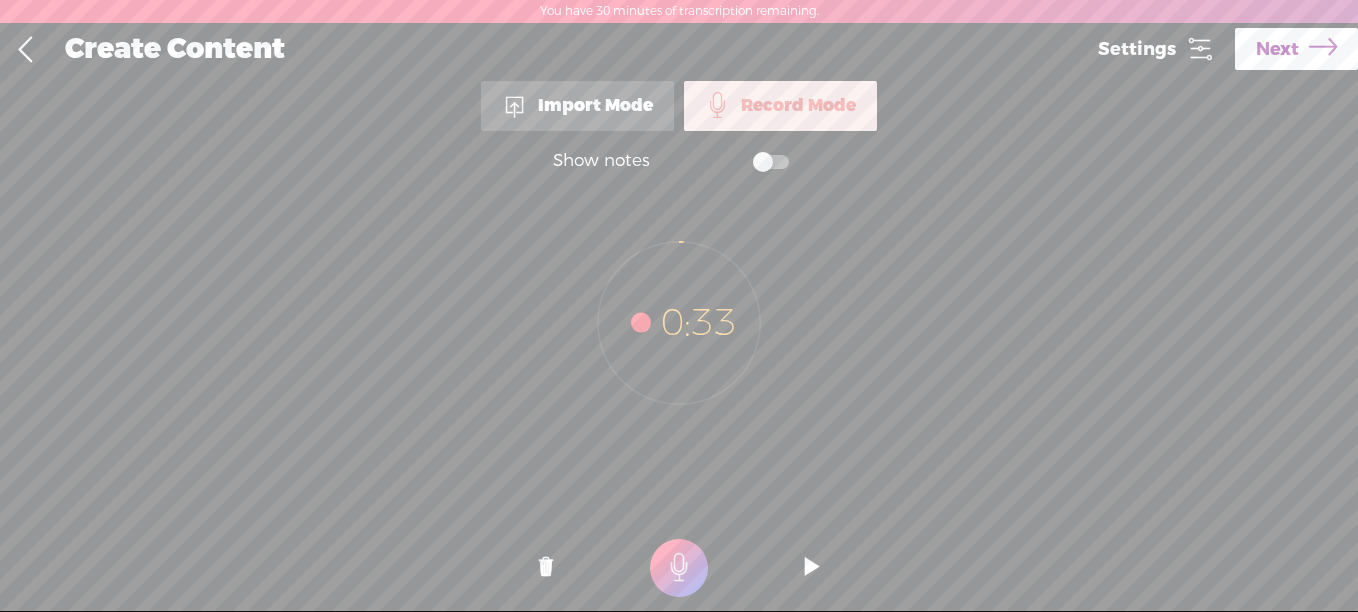 click at bounding box center (812, 568) 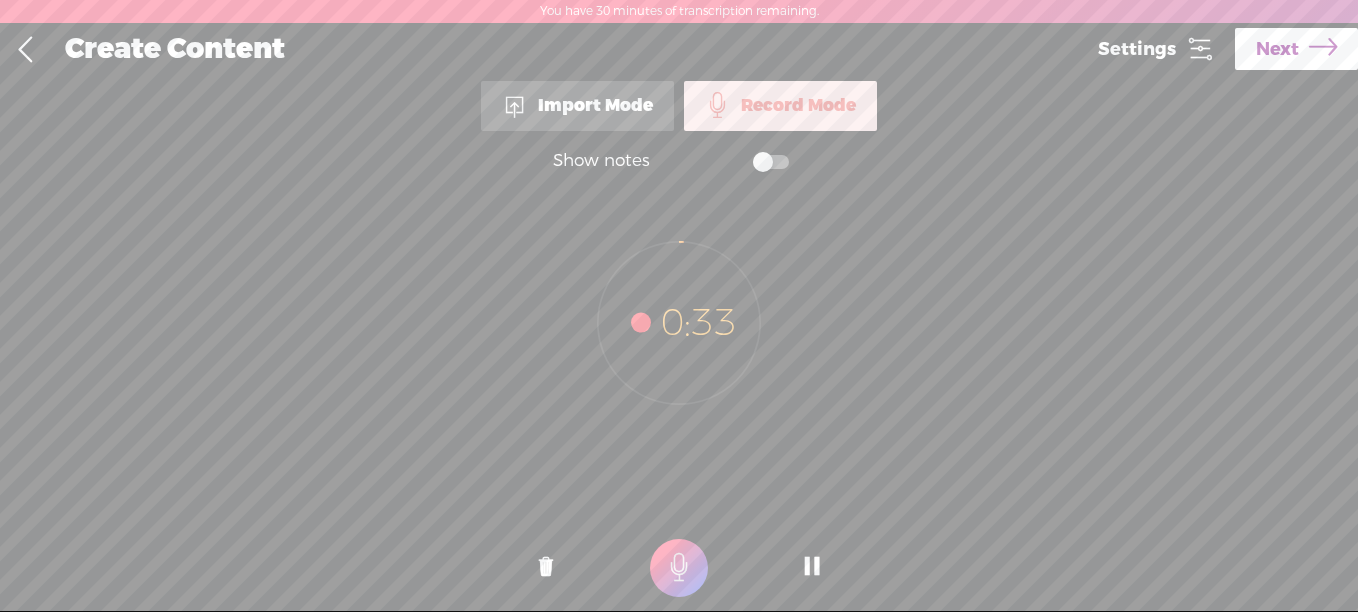 click at bounding box center [812, 568] 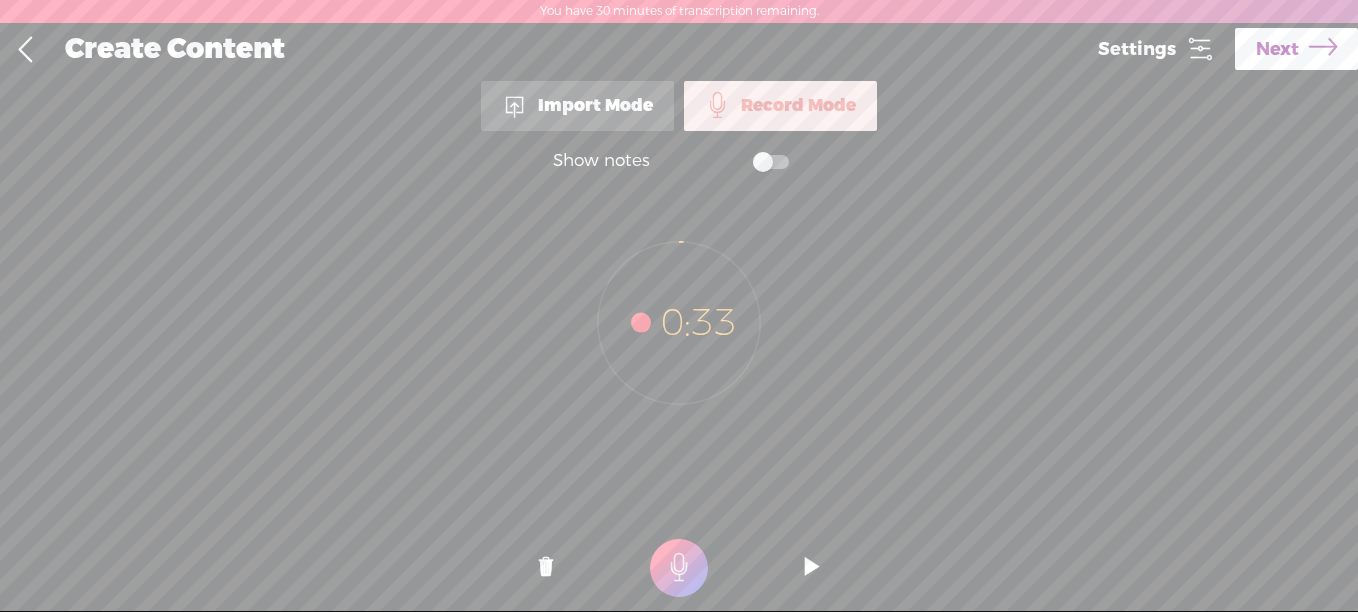click at bounding box center (771, 162) 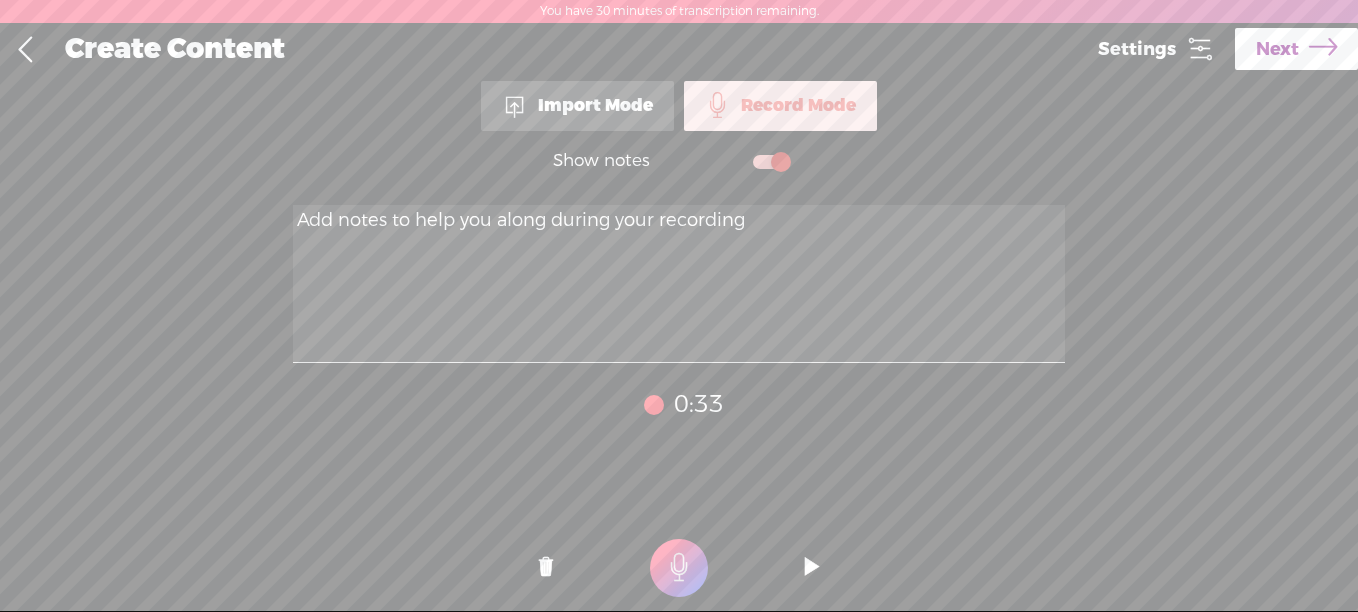 click at bounding box center (771, 162) 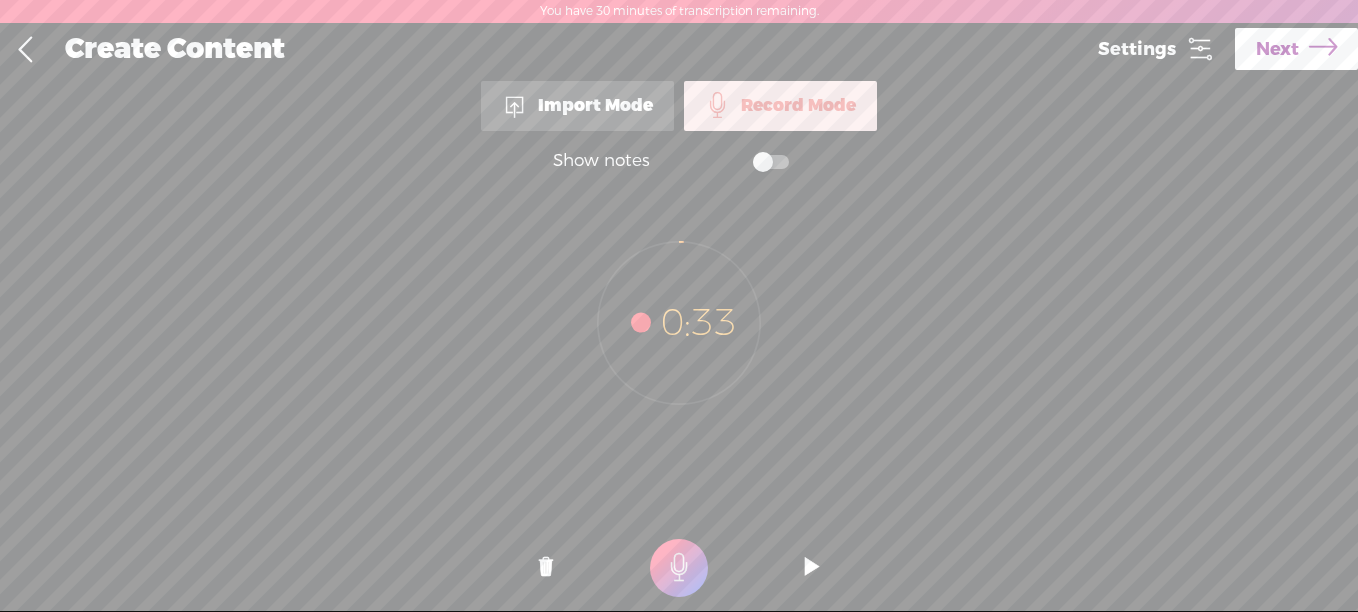 click at bounding box center (546, 568) 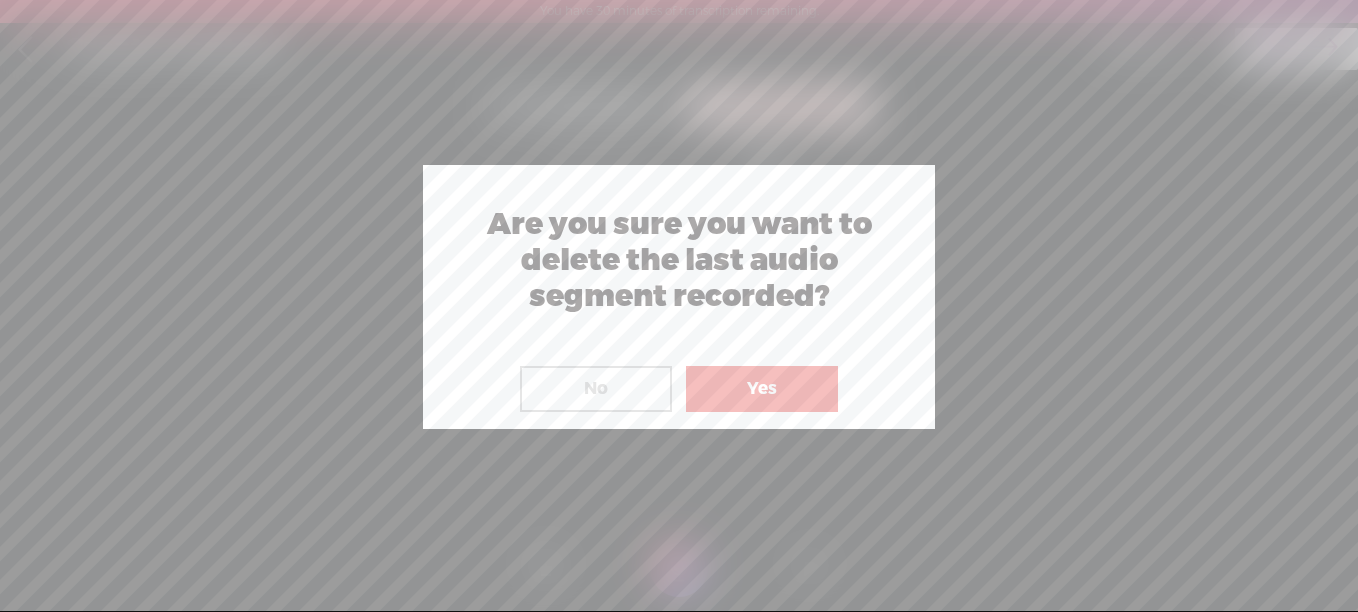 click on "Yes" at bounding box center (762, 389) 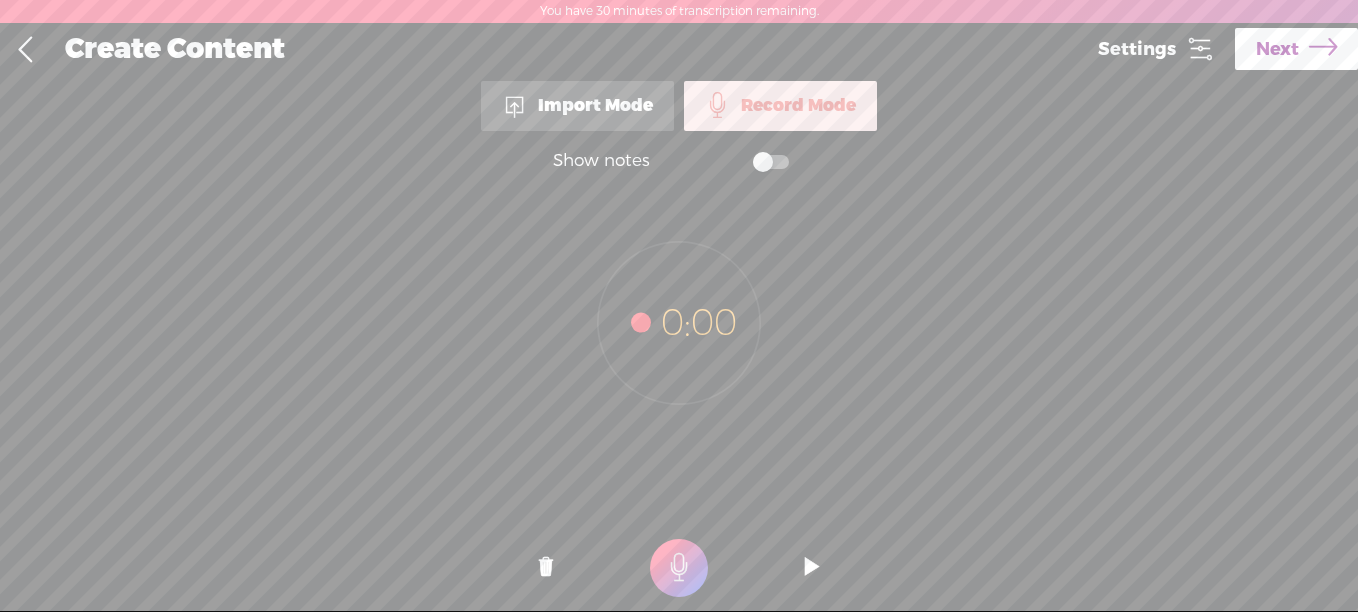 click at bounding box center (679, 568) 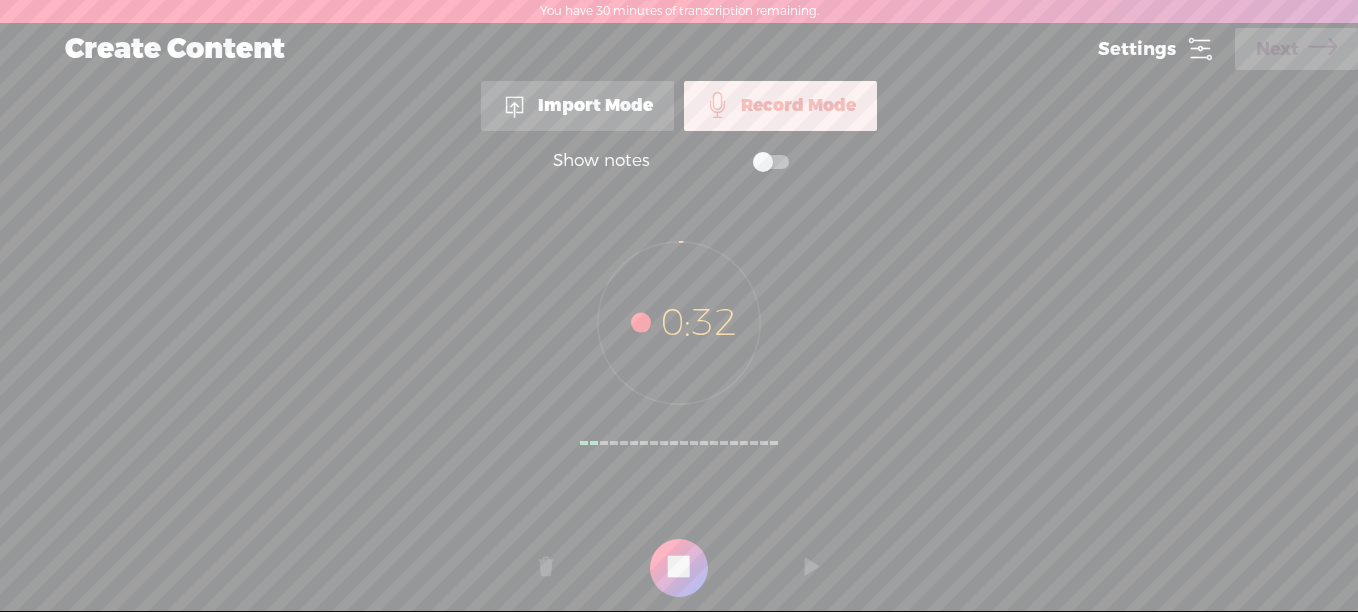 click at bounding box center [679, 568] 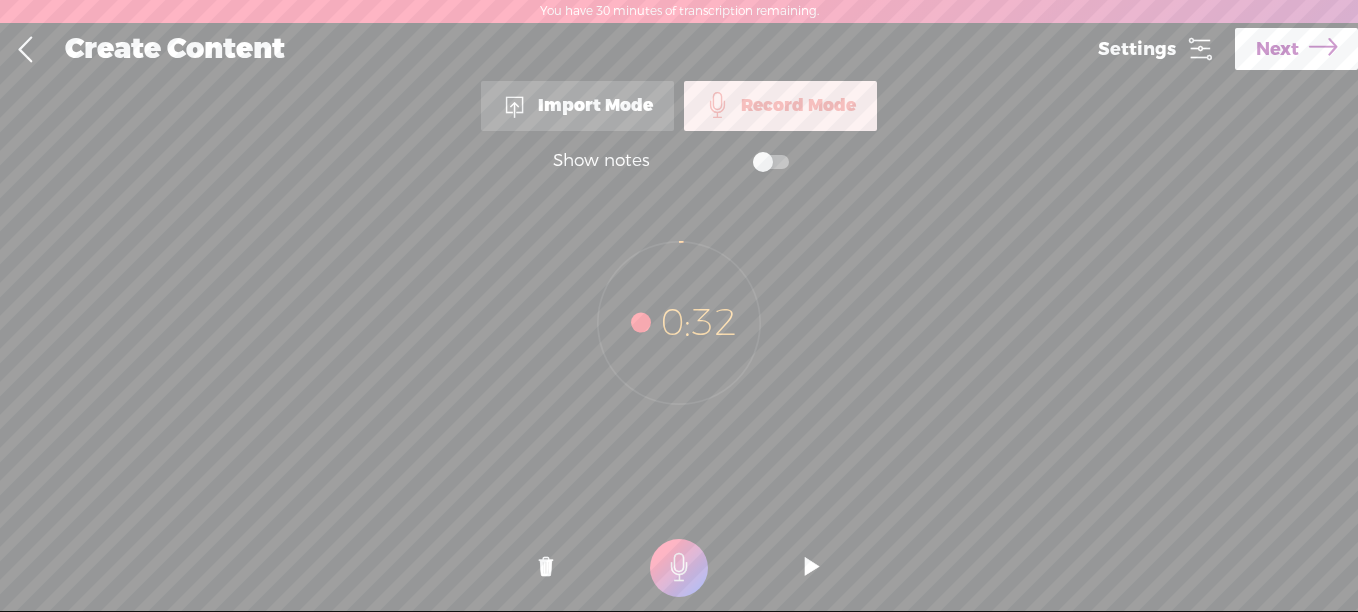 click at bounding box center (546, 568) 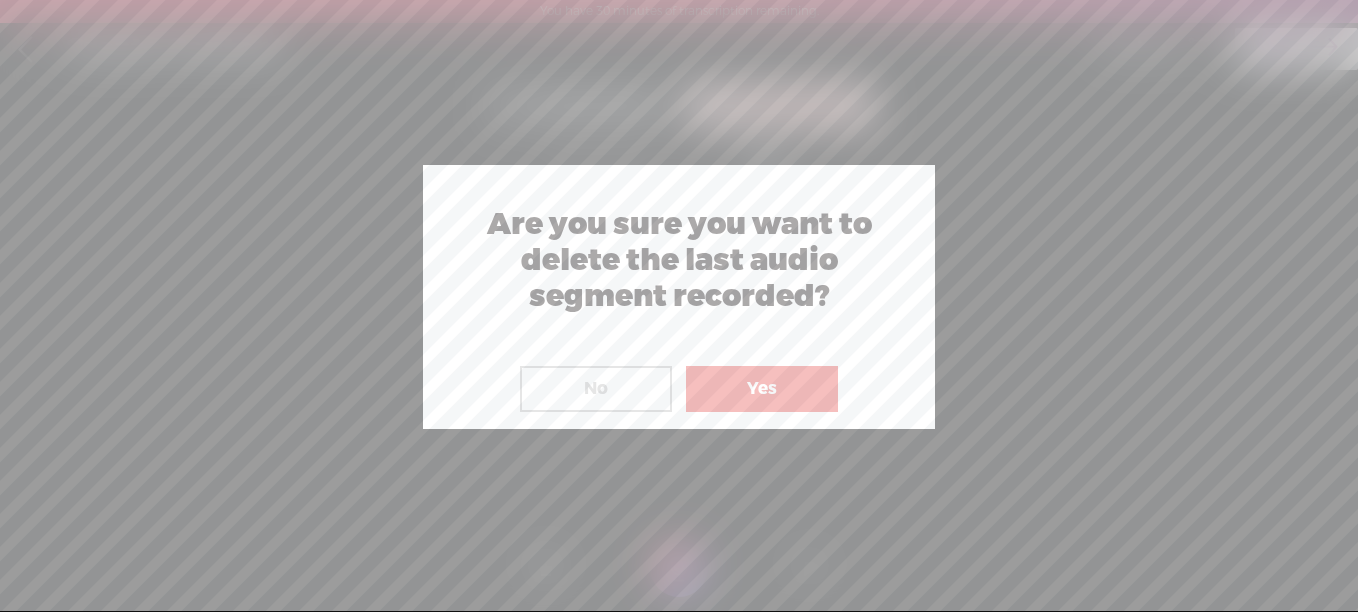 click on "Yes" at bounding box center (762, 389) 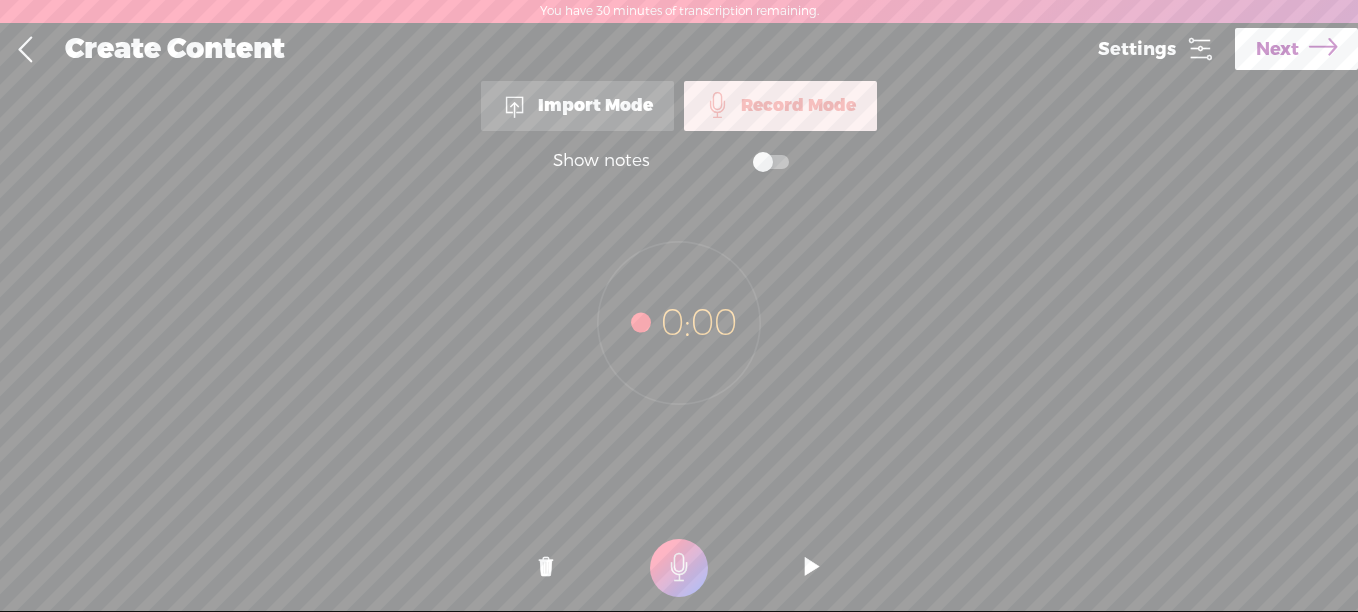 click at bounding box center [679, 568] 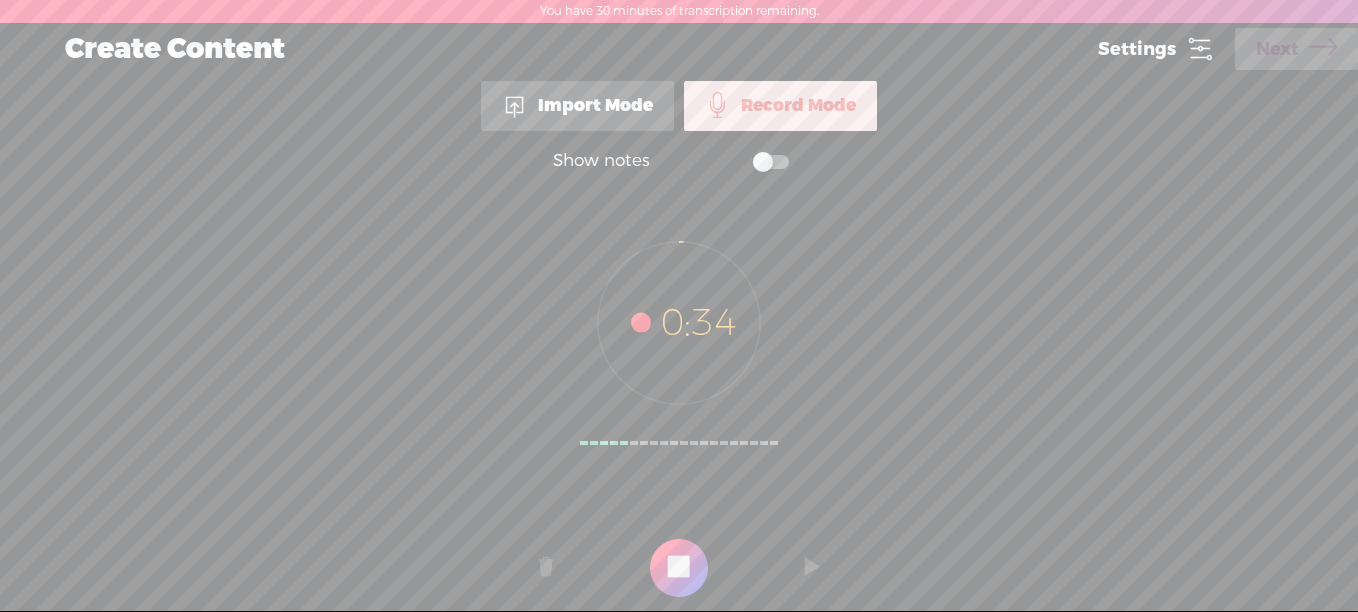click at bounding box center [679, 568] 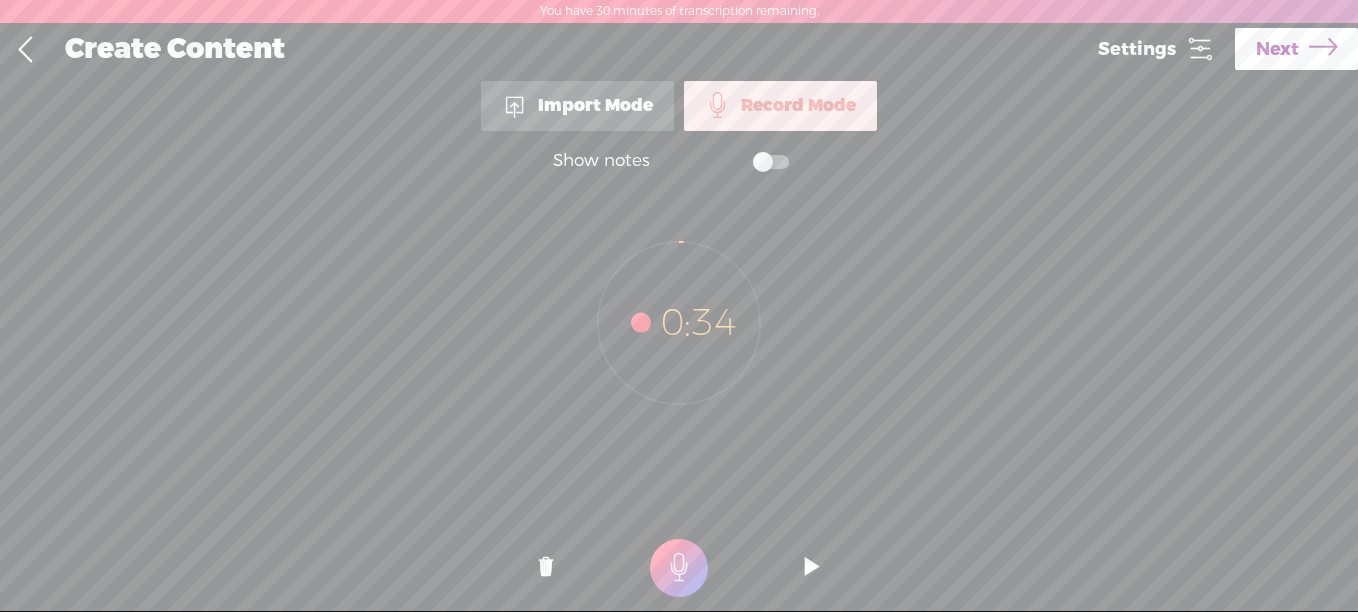 click on "Next" at bounding box center (1296, 49) 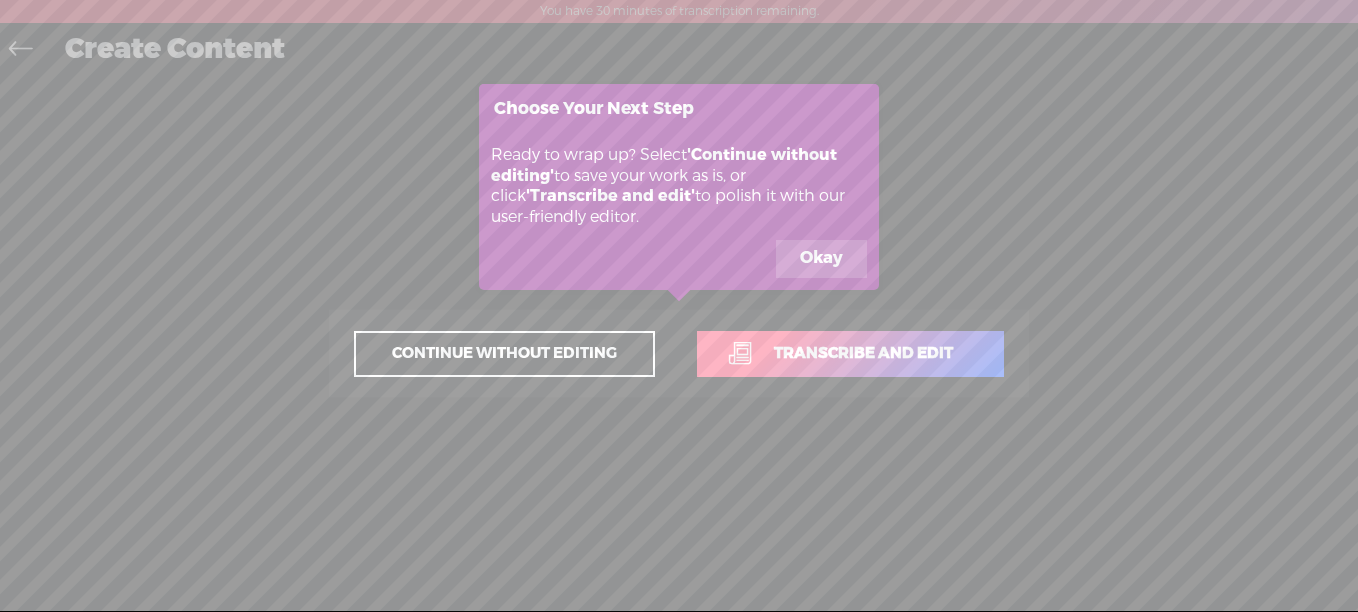 click on "Okay" at bounding box center (821, 259) 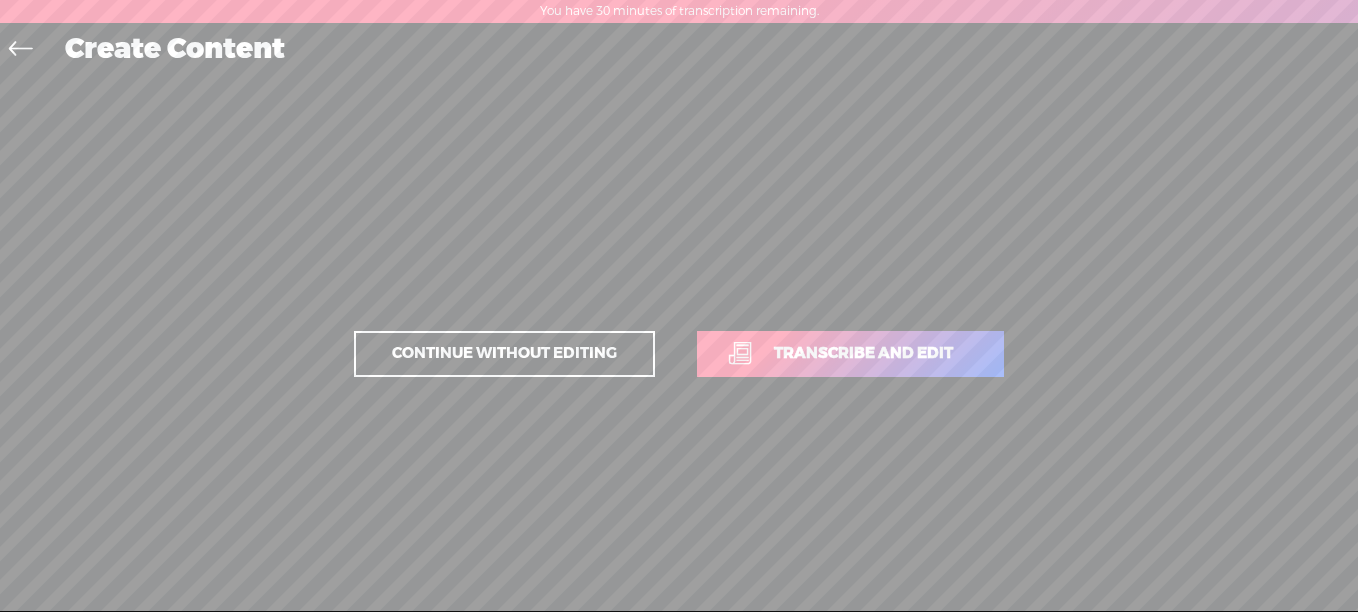 click on "Transcribe and edit" at bounding box center (863, 353) 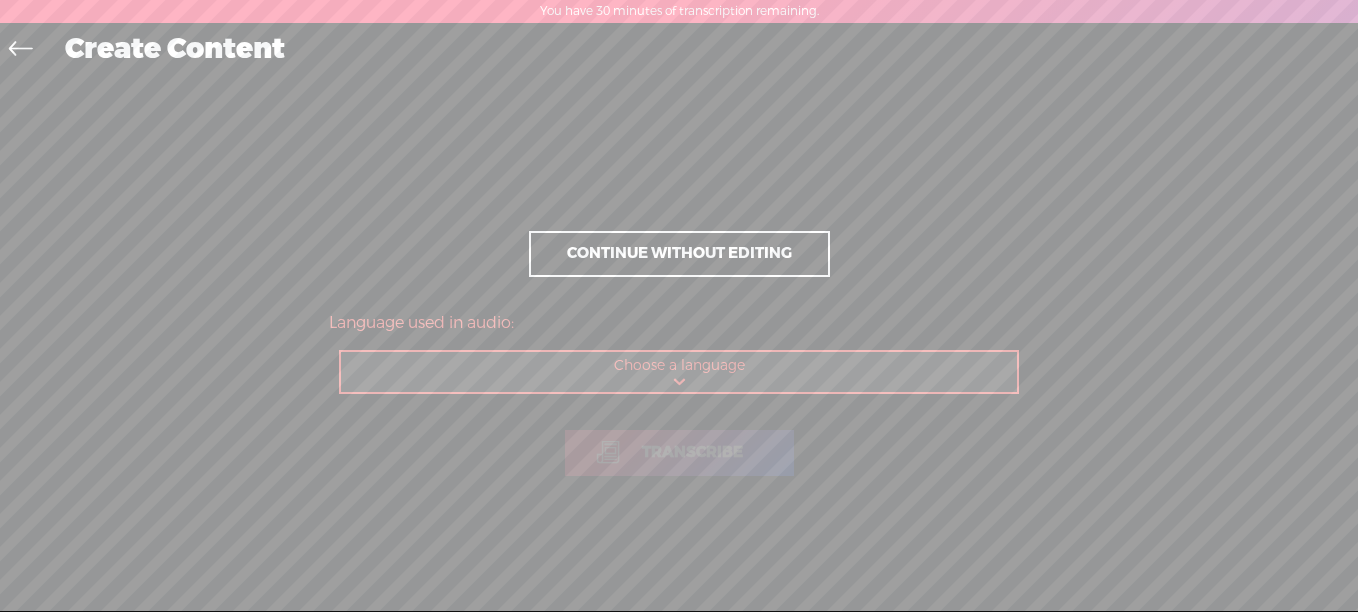 click on "Choose a language
Afrikaans Albanian Amharic Arabic, Gulf Arabic, Modern Standard Armenian Assamese Azerbaijani Bashkir Basque Belarusian Bengali Bosnian Breton Bulgarian Burmese Catalan Chinese, Simplified Chinese, Traditional Croatian Czech Danish Dutch English, Australian English, British English, Indian English, Irish English, New Zealand English, Scottish English, South African English, US English, Welsh Estonian Faroese Farsi Finnish French French, Canadian Galician Georgian German German, Swiss Greek Gujarati Haitian Creole Hausa Hawaiian Hebrew Hindi, Indian Hungarian Icelandic Indonesian Italian Japanese Javanese Kannada Kazakh Khmer Korean Lao Latin Latvian Lingala Lithuanian Luxembourgish Macedonian Malagasy Malay Malayalam Maltese Maori Marathi Mongolian Nepali Norwegian Norwegian Nynorsk Occitan Pashto Persian Polish Portuguese Portuguese, Brazilian Punjabi Romanian Russian Sanskrit Serbian Shona Sindhi Sinhala Slovak Slovenian Somali Spanish Spanish, US Sundanese Swahili" at bounding box center [680, 372] 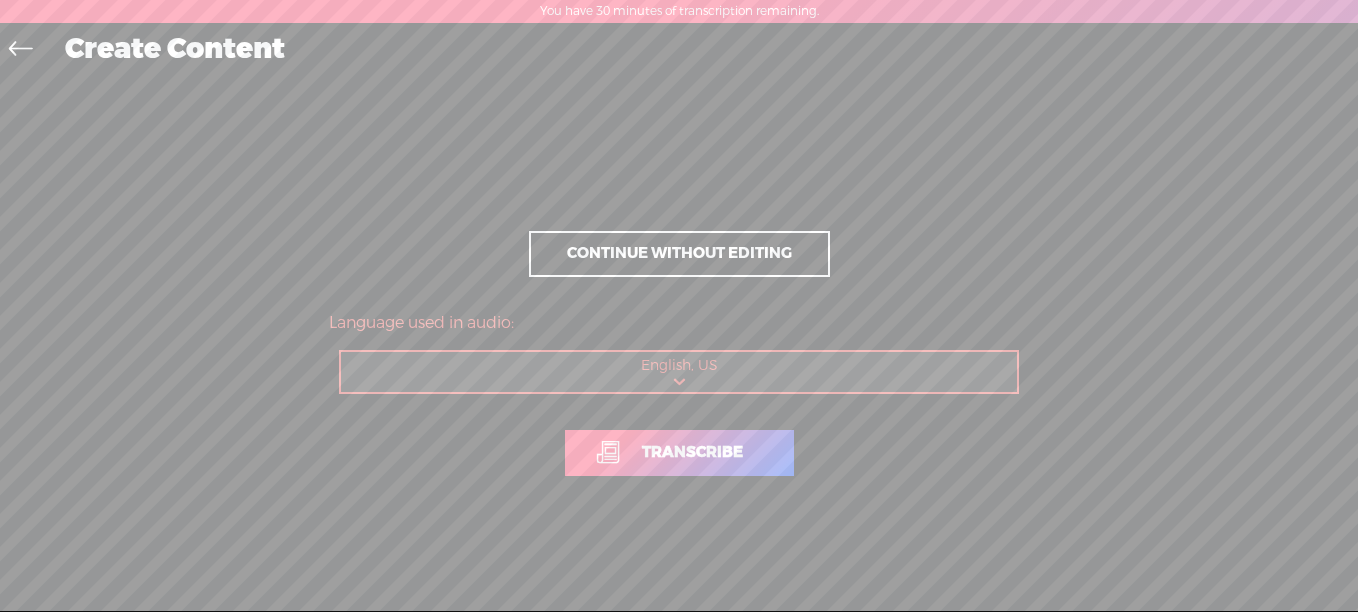 click on "Transcribe" at bounding box center (692, 452) 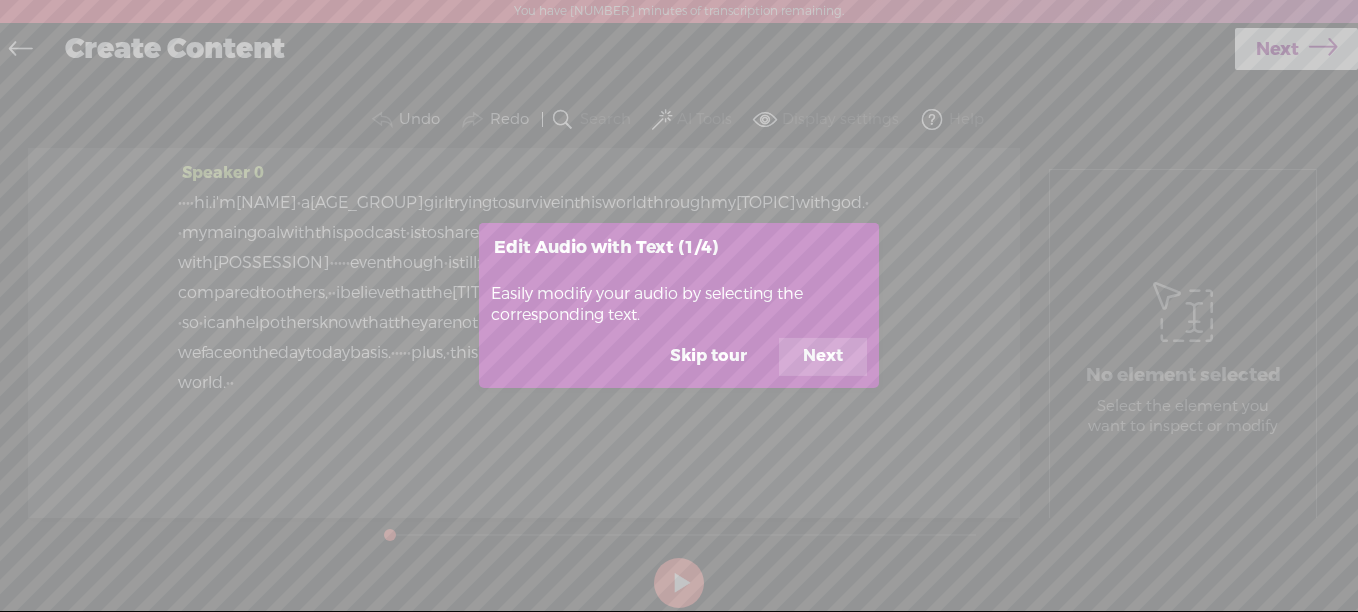 click on "Next" at bounding box center [823, 357] 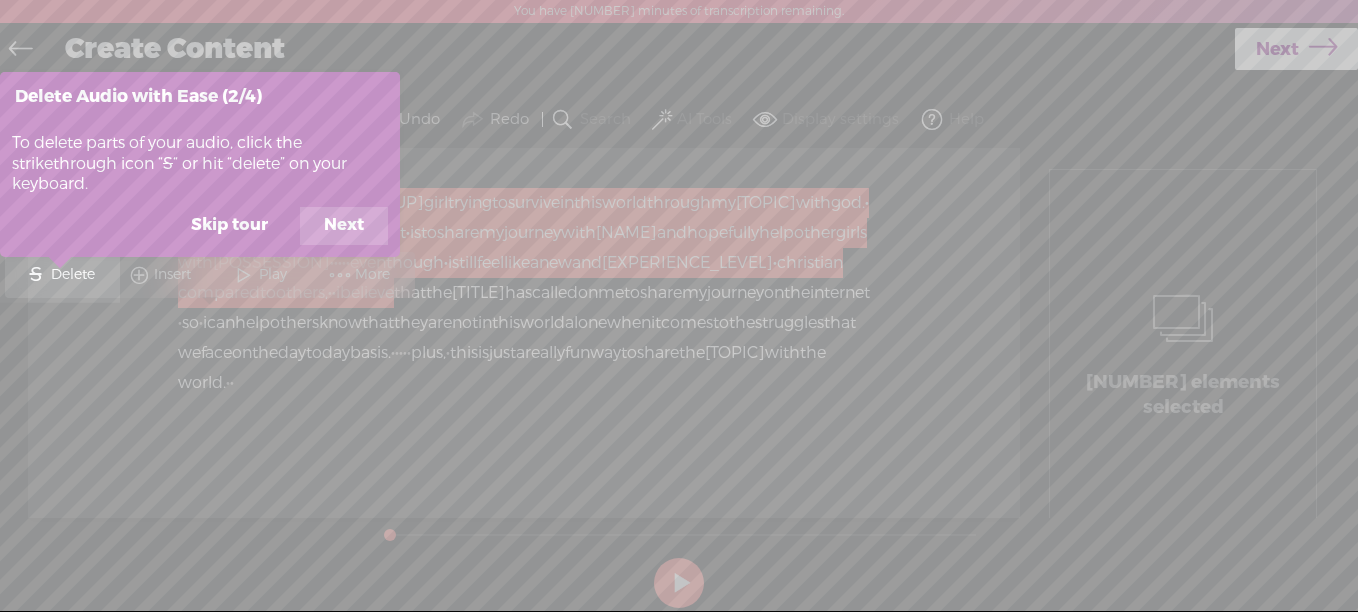 click on "Next" at bounding box center (344, 226) 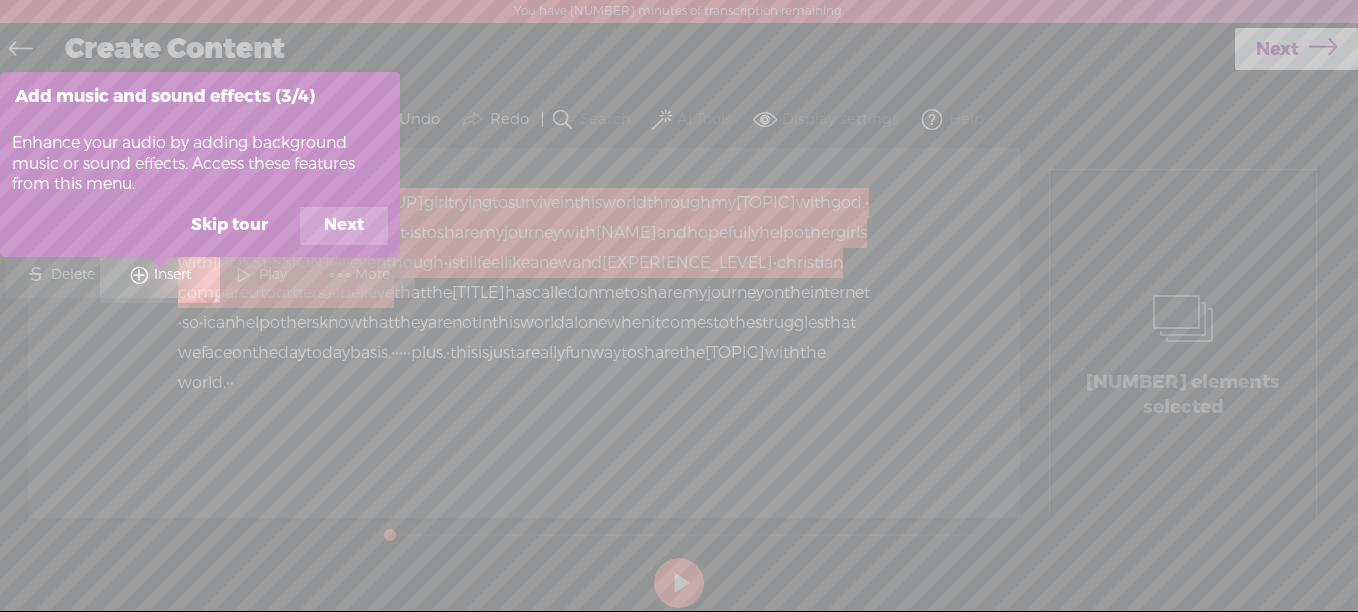 click on "Next" at bounding box center (344, 226) 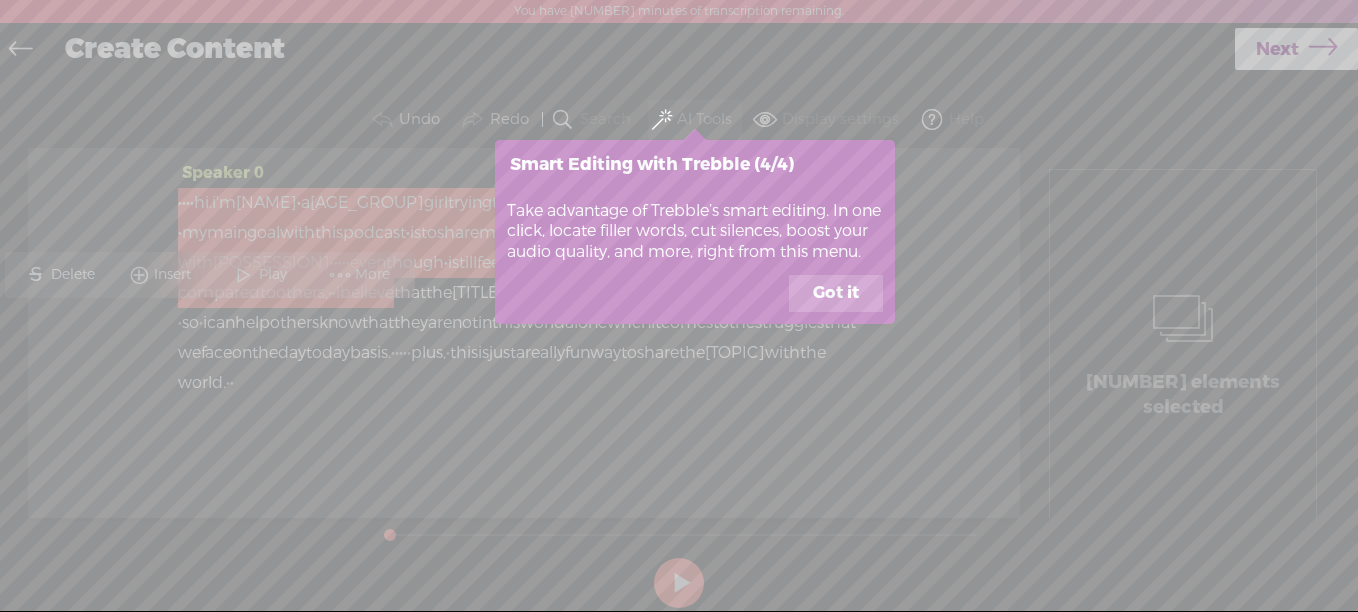 click on "Got it" at bounding box center [836, 294] 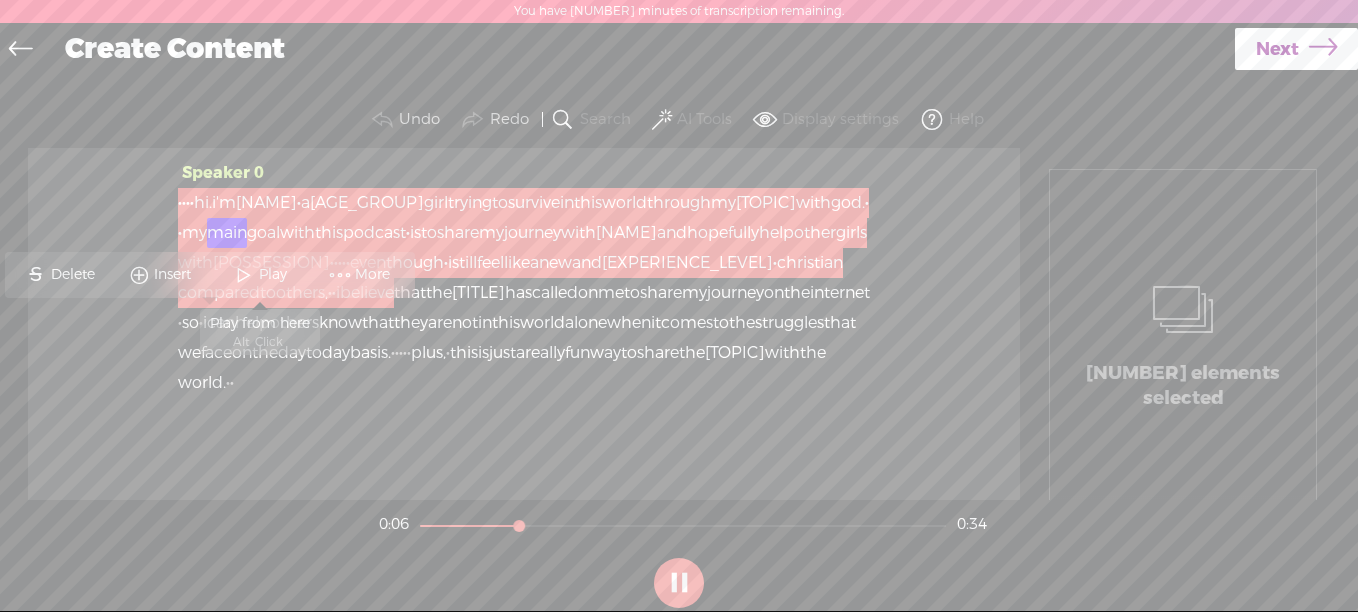 click at bounding box center [244, 275] 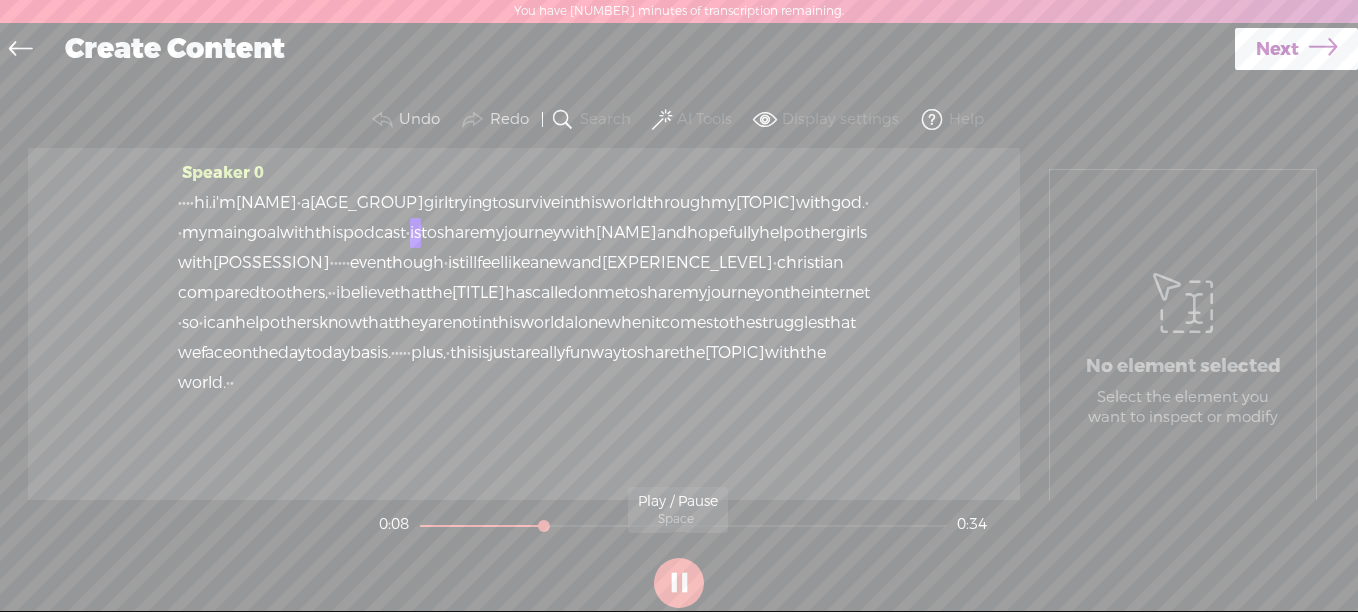 click at bounding box center (679, 583) 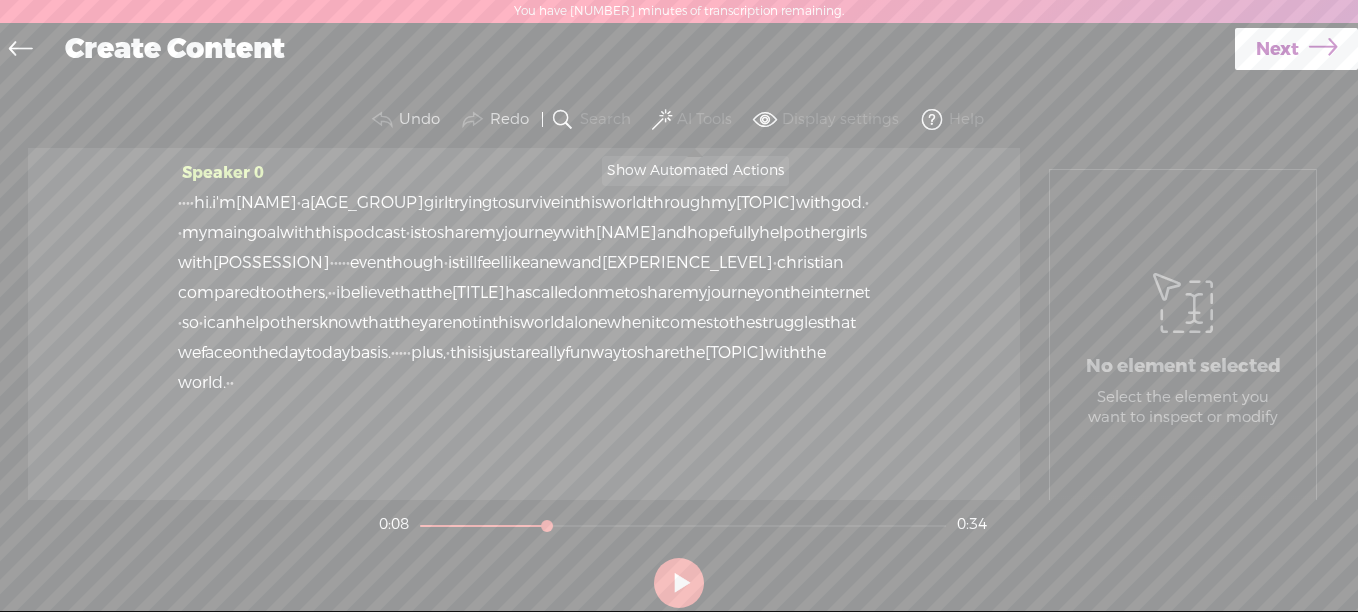 click on "AI Tools" at bounding box center (694, 120) 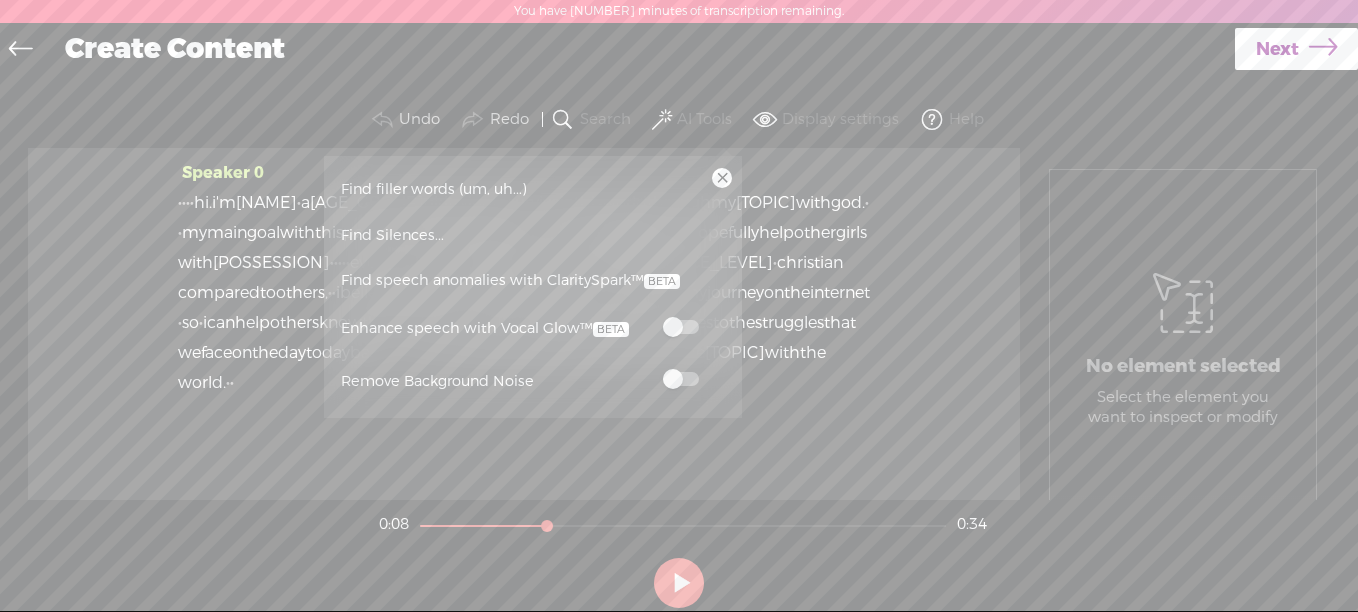 click on "Find filler words (um, uh...)" at bounding box center [533, 189] 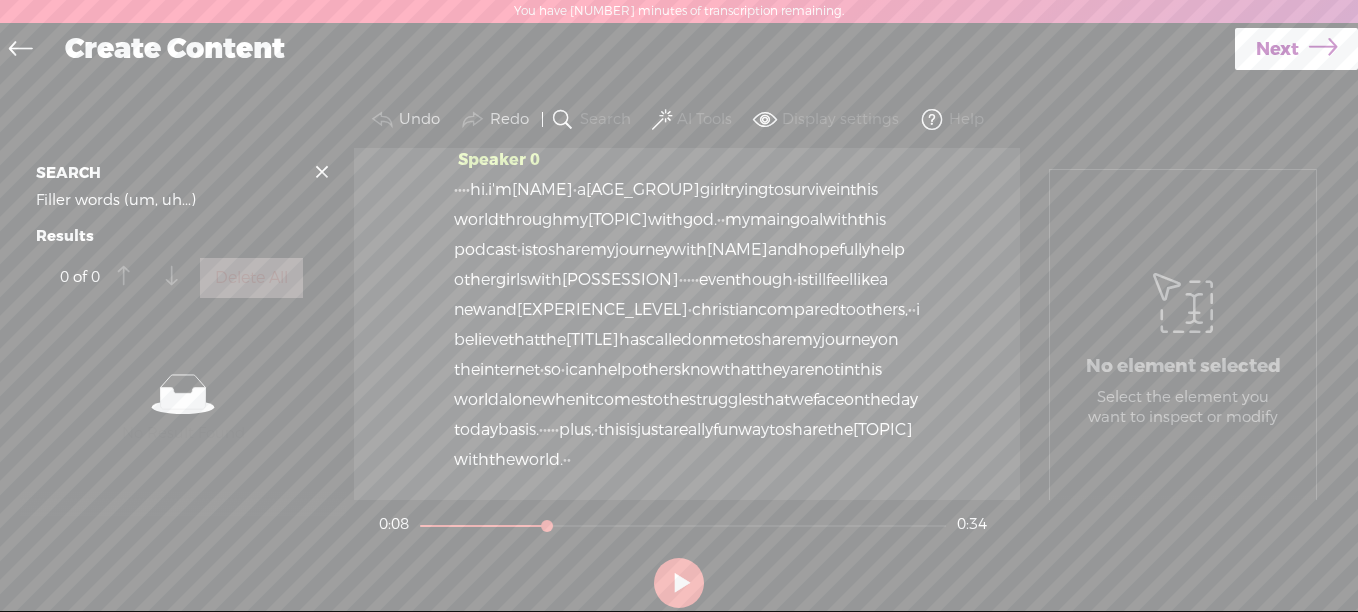 scroll, scrollTop: 103, scrollLeft: 0, axis: vertical 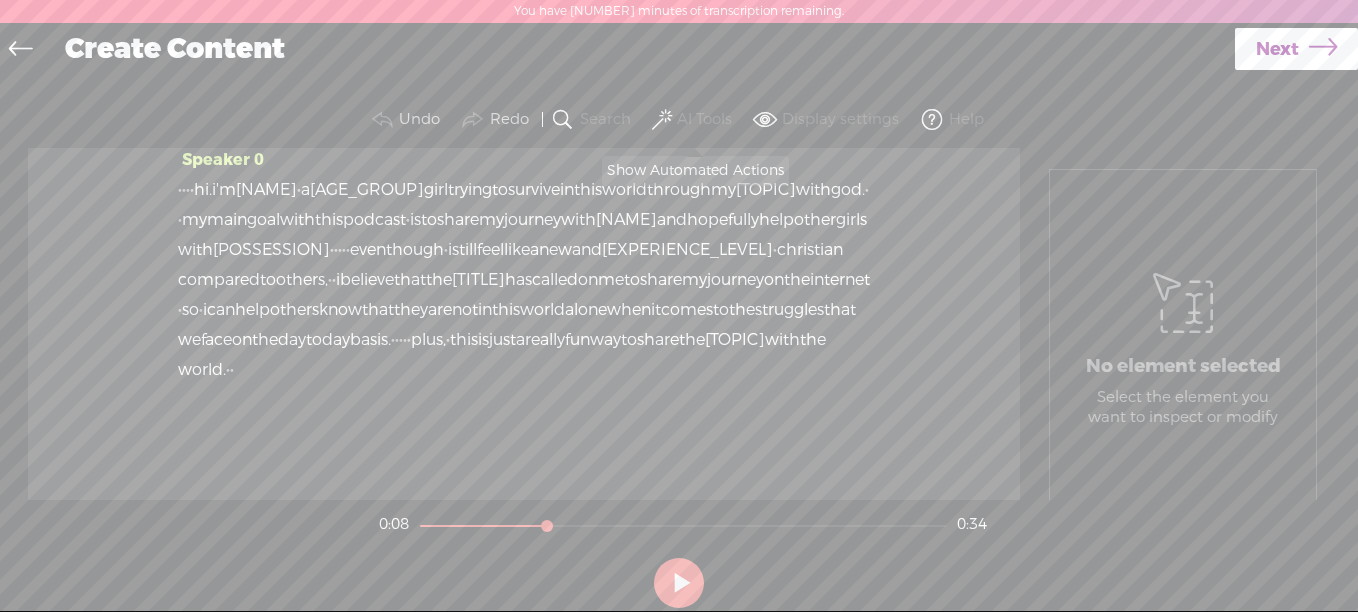 click on "AI Tools" at bounding box center (704, 120) 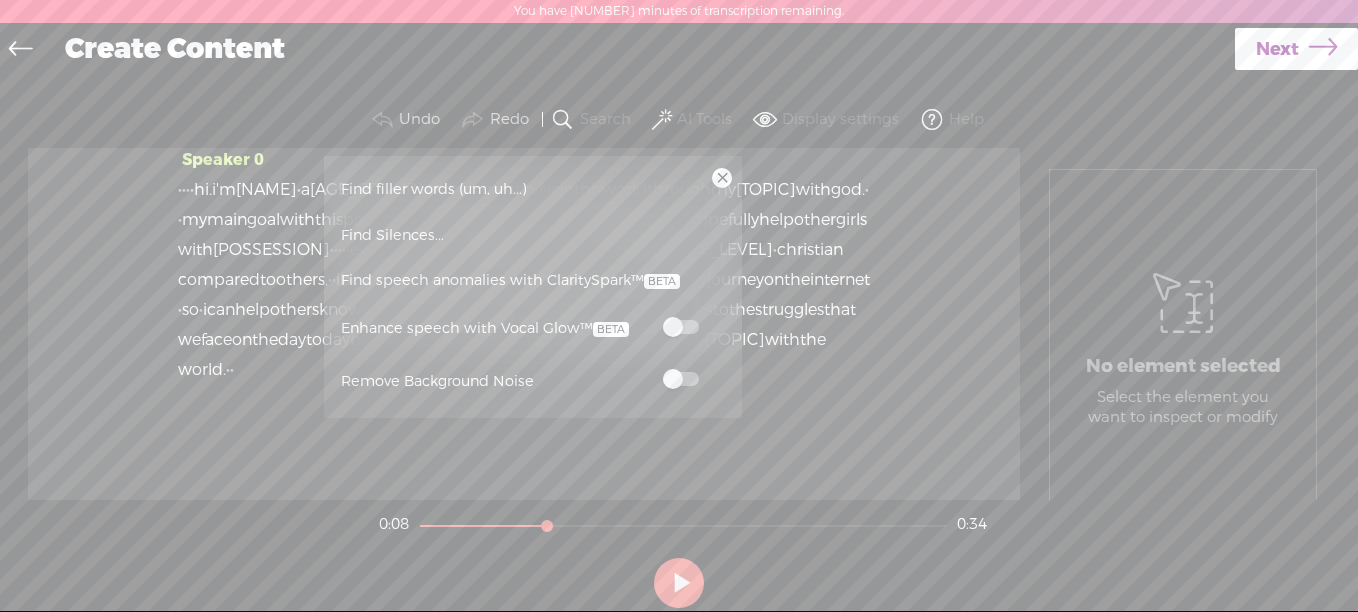 click at bounding box center (681, 379) 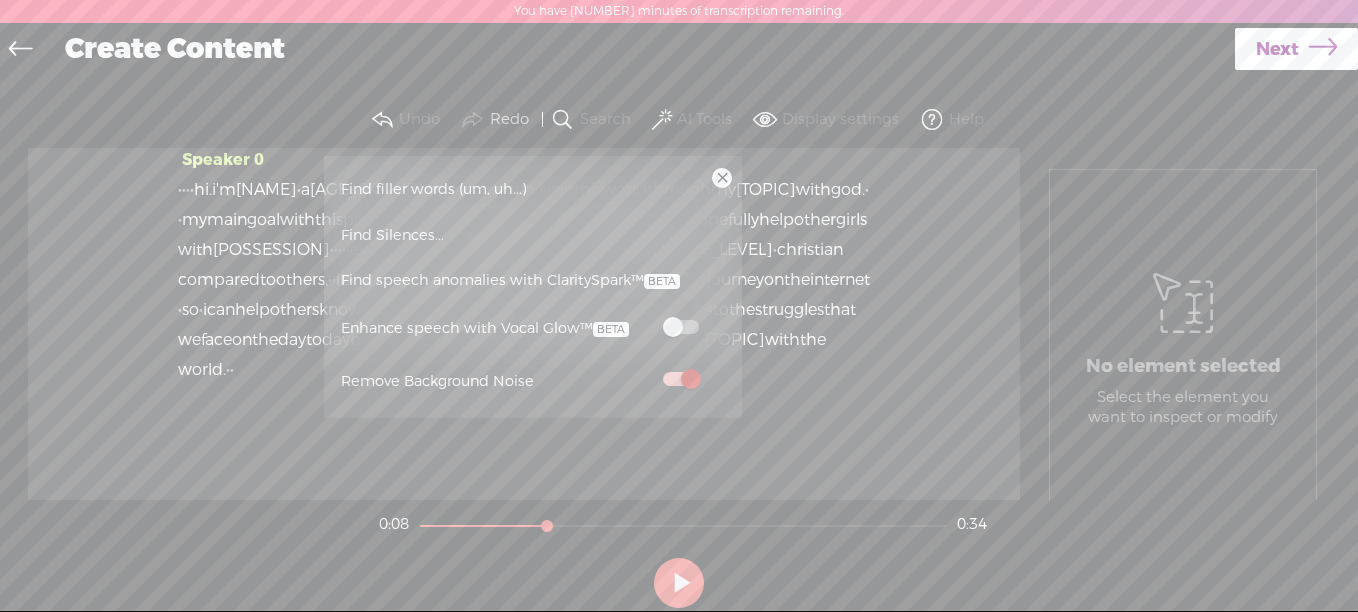 click at bounding box center [681, 327] 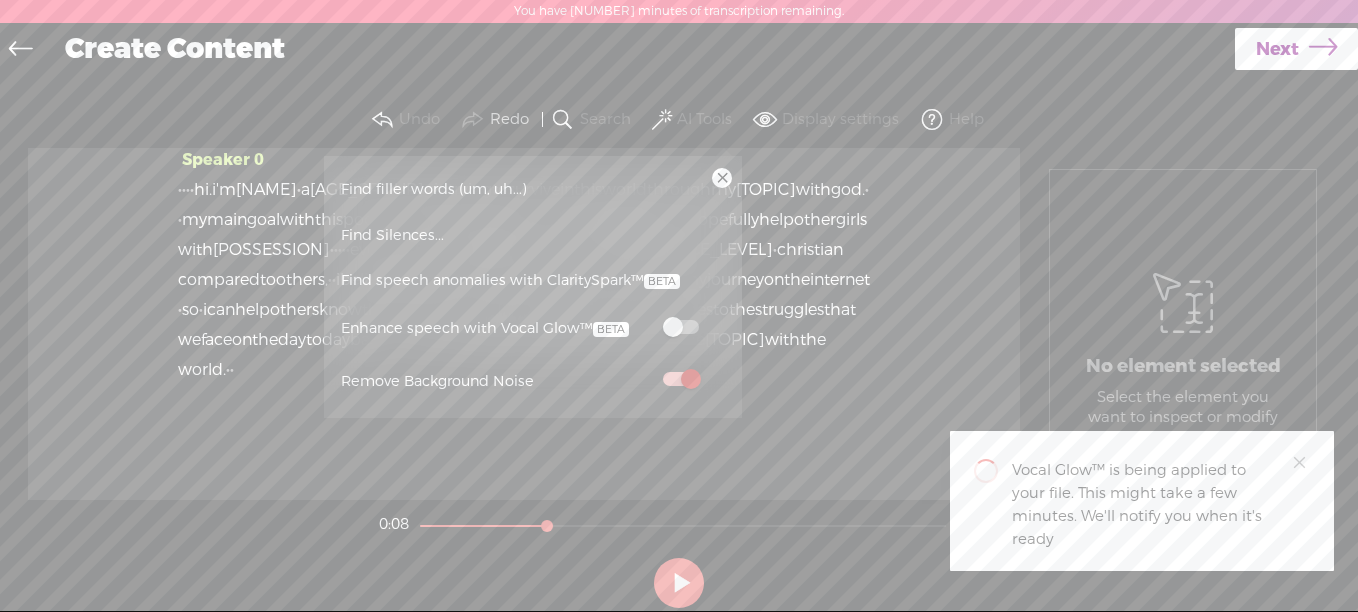 click at bounding box center (722, 178) 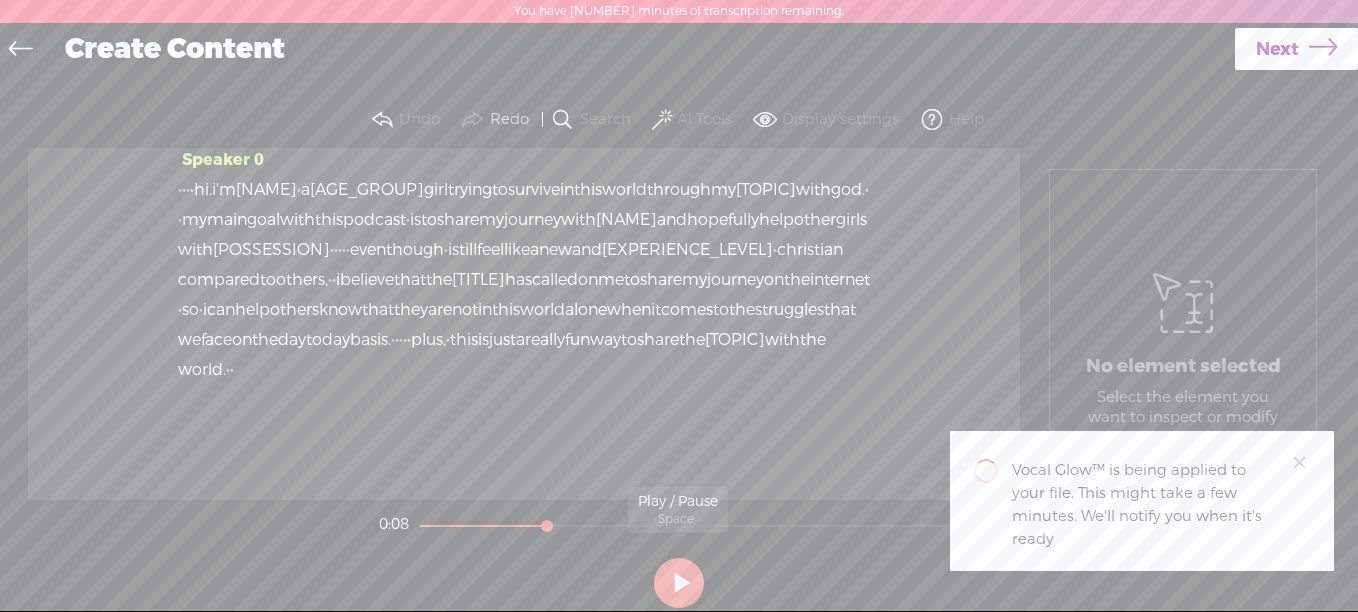 click at bounding box center [679, 583] 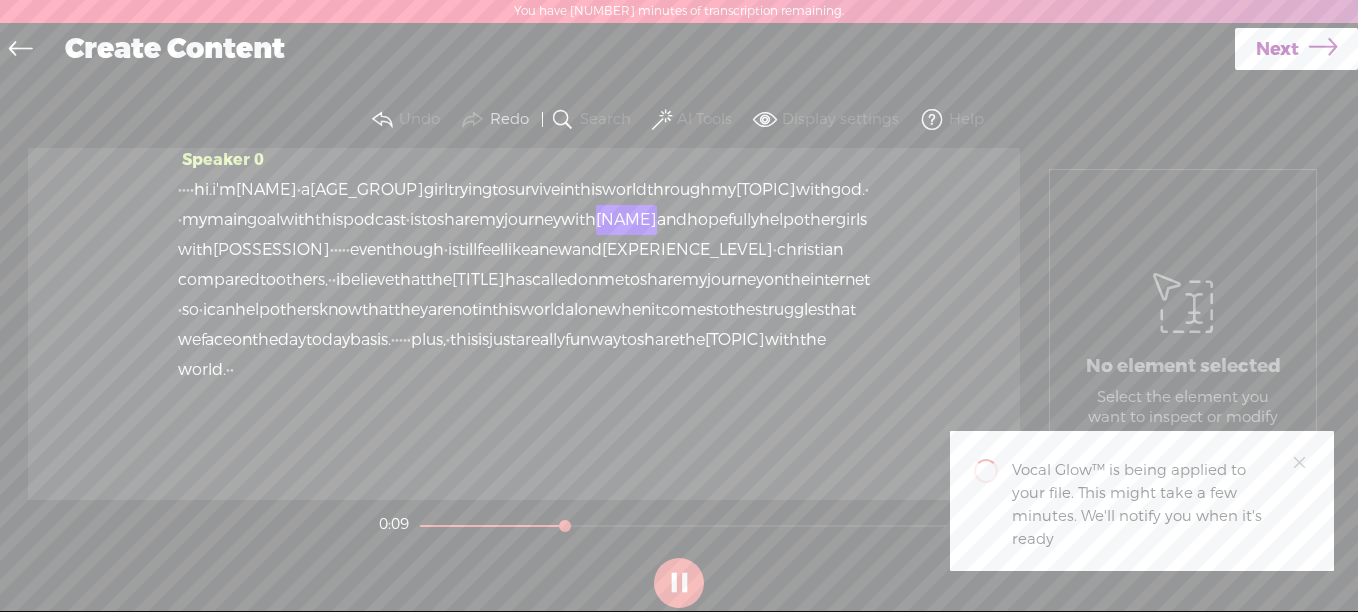 click on "[TIME]
[TIME]" at bounding box center [683, 525] 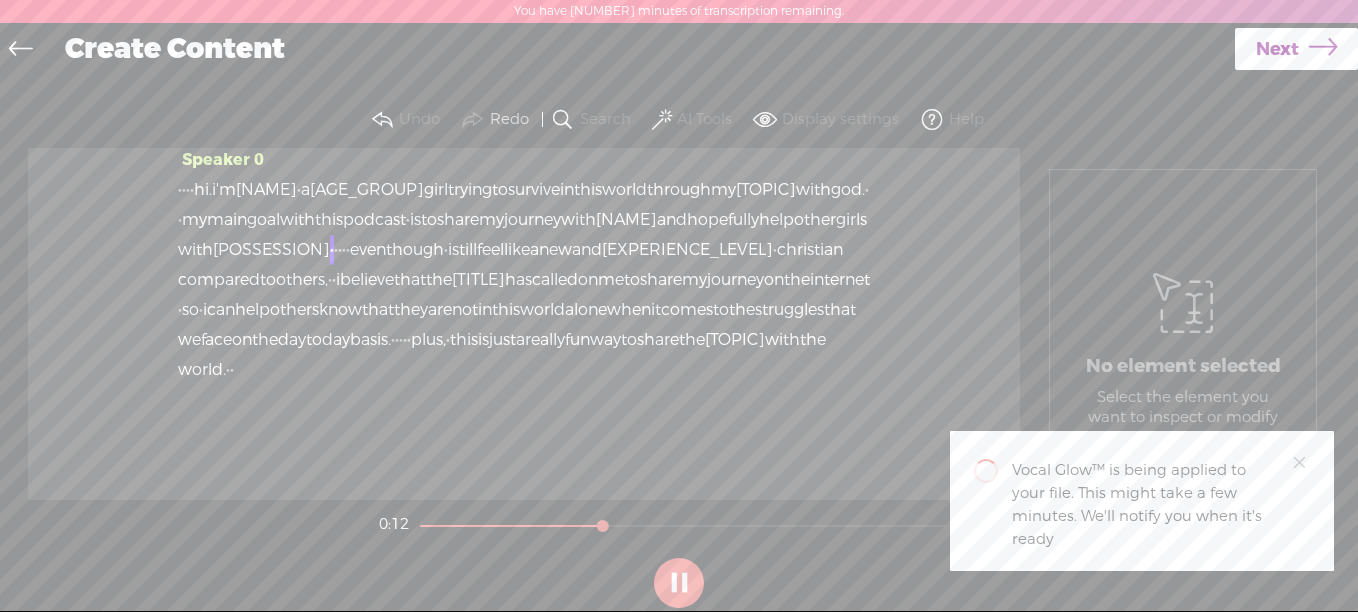 click at bounding box center (679, 583) 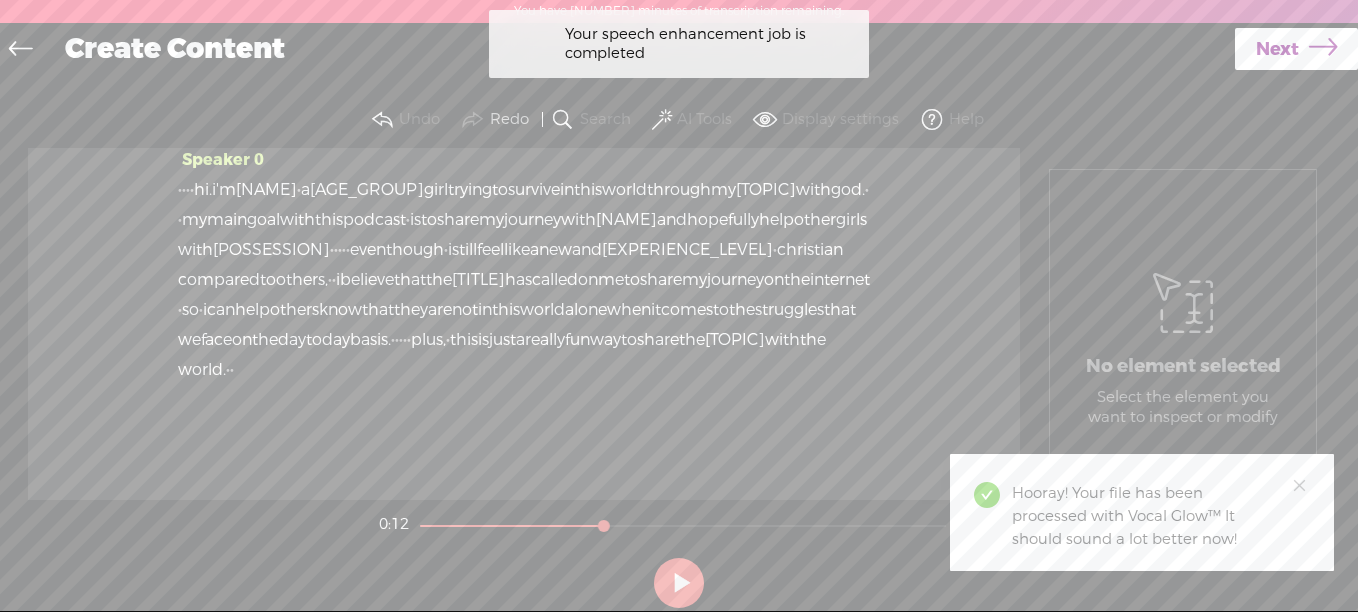 scroll, scrollTop: 0, scrollLeft: 0, axis: both 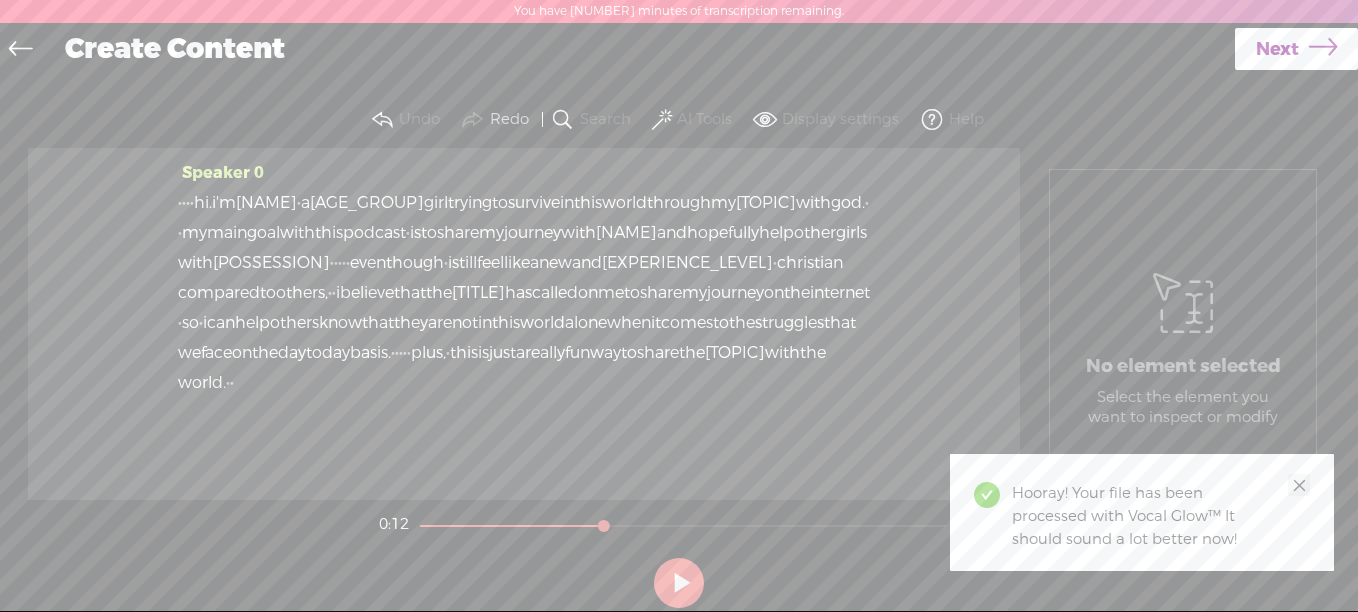 click 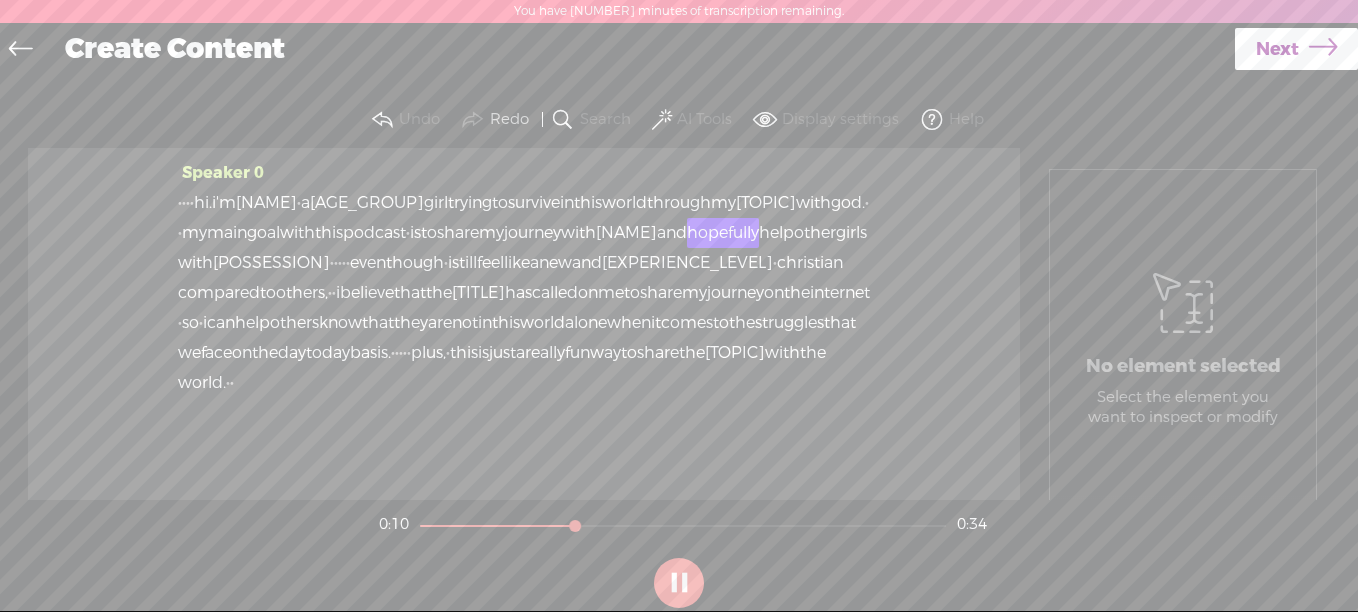 drag, startPoint x: 574, startPoint y: 523, endPoint x: 445, endPoint y: 519, distance: 129.062 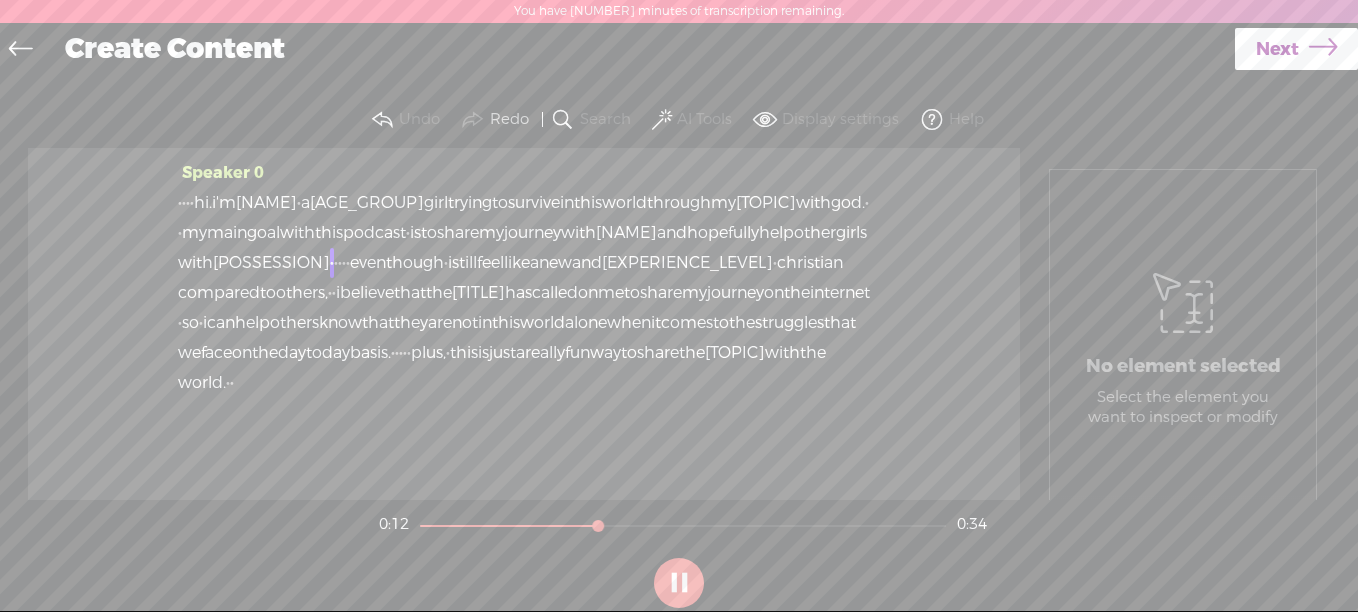 click at bounding box center (683, 526) 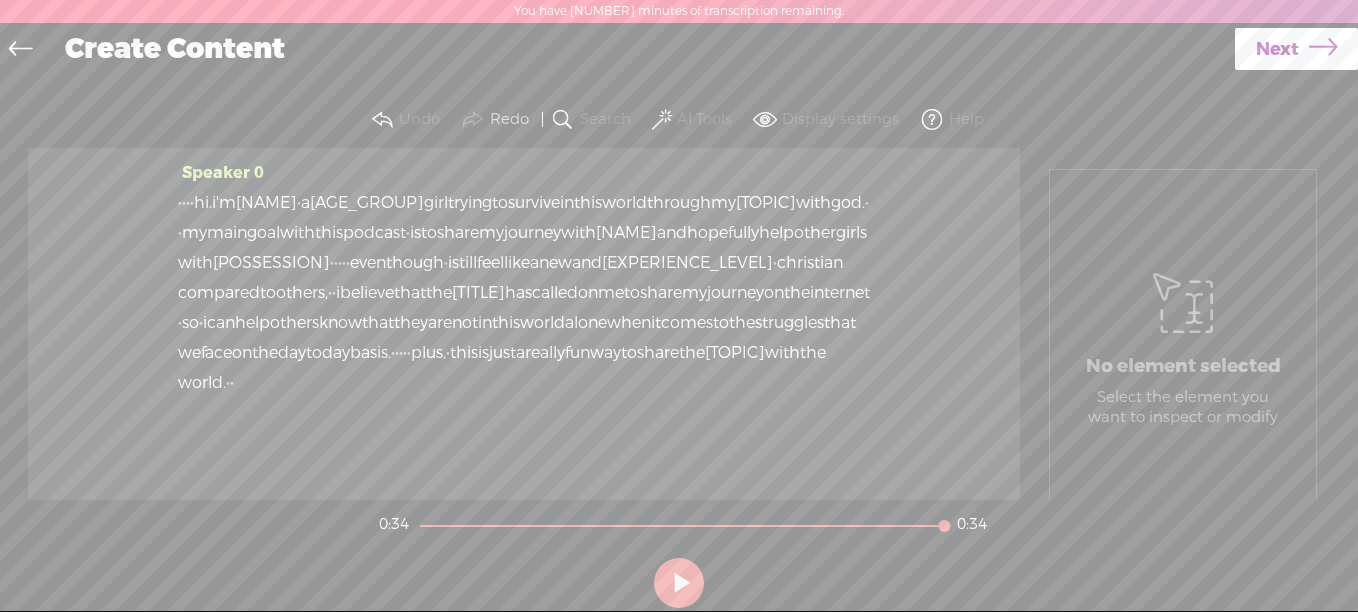 click on "Next" at bounding box center (1277, 49) 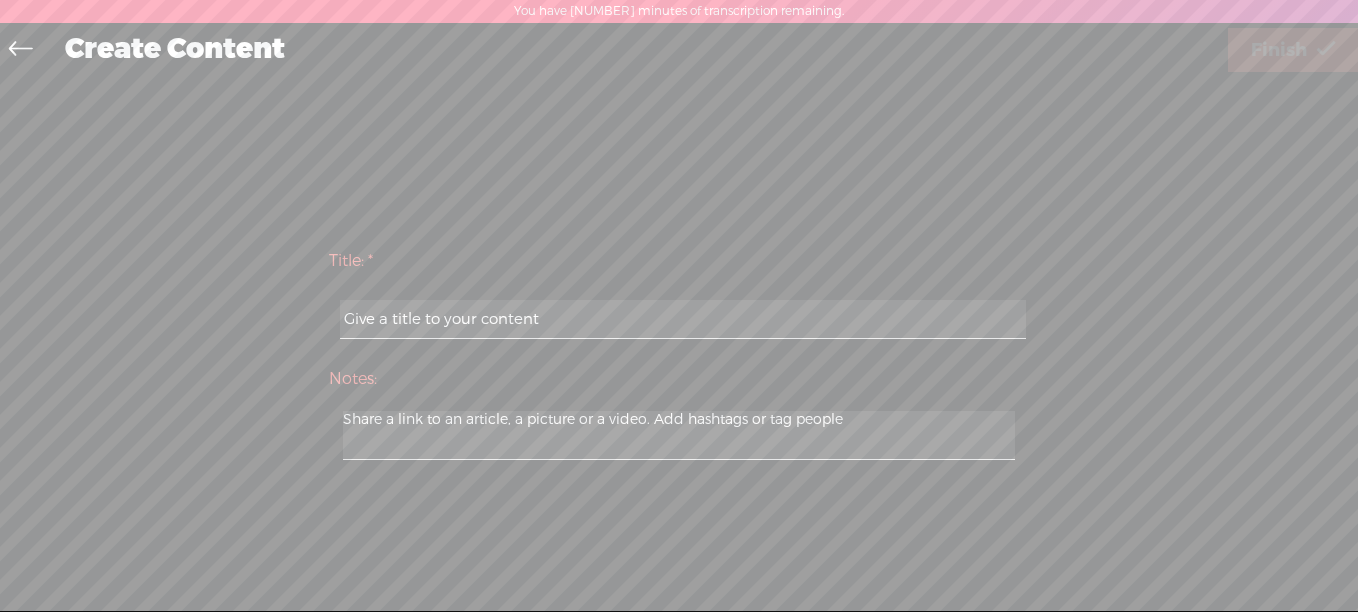 click at bounding box center (682, 319) 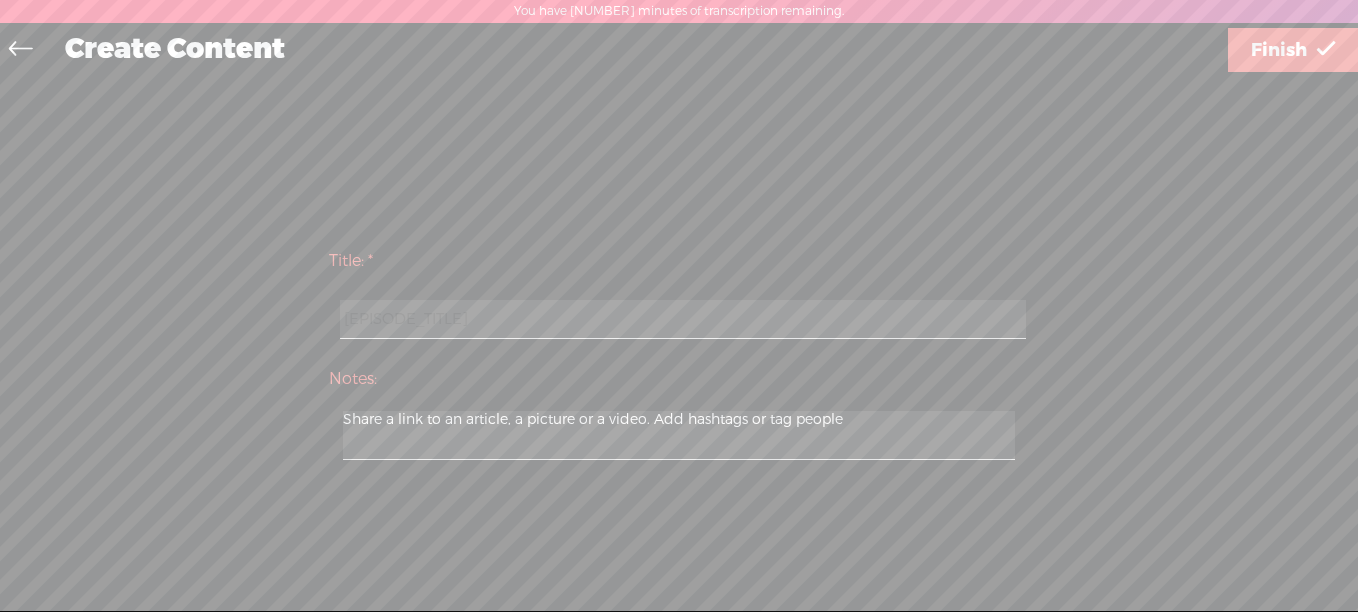 type on "[EPISODE_TITLE]" 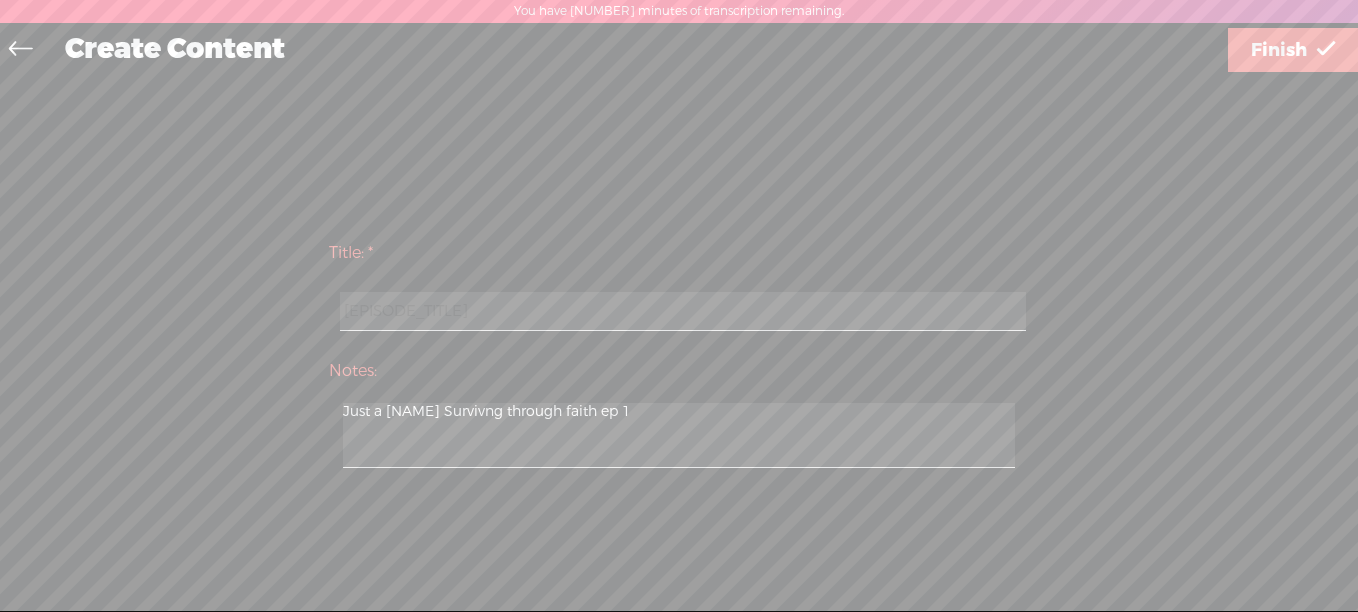 type on "Just a [NAME] Survivng through faith ep 1" 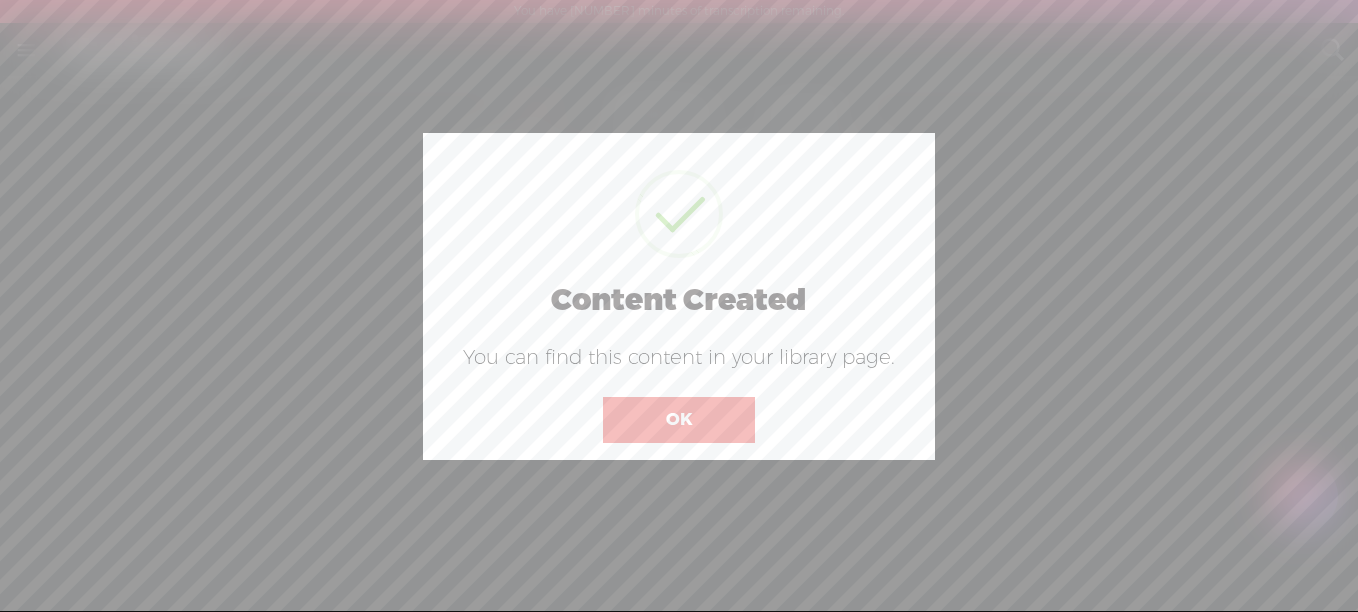 click on "OK" at bounding box center [679, 420] 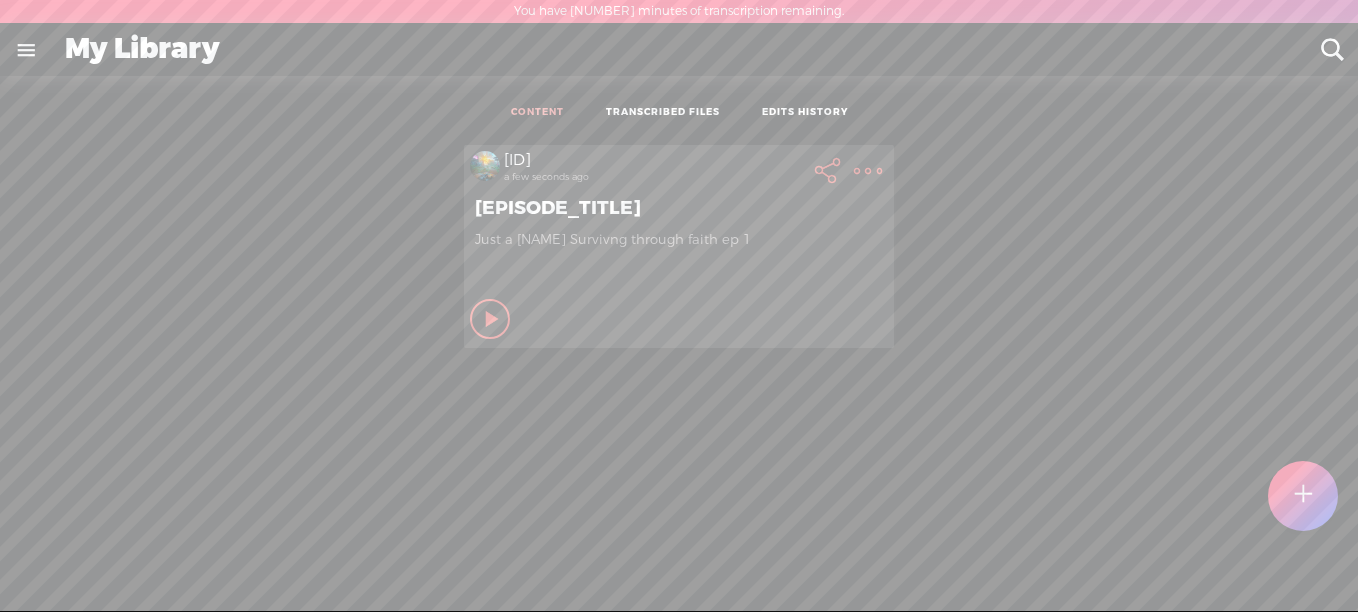 click at bounding box center (868, 171) 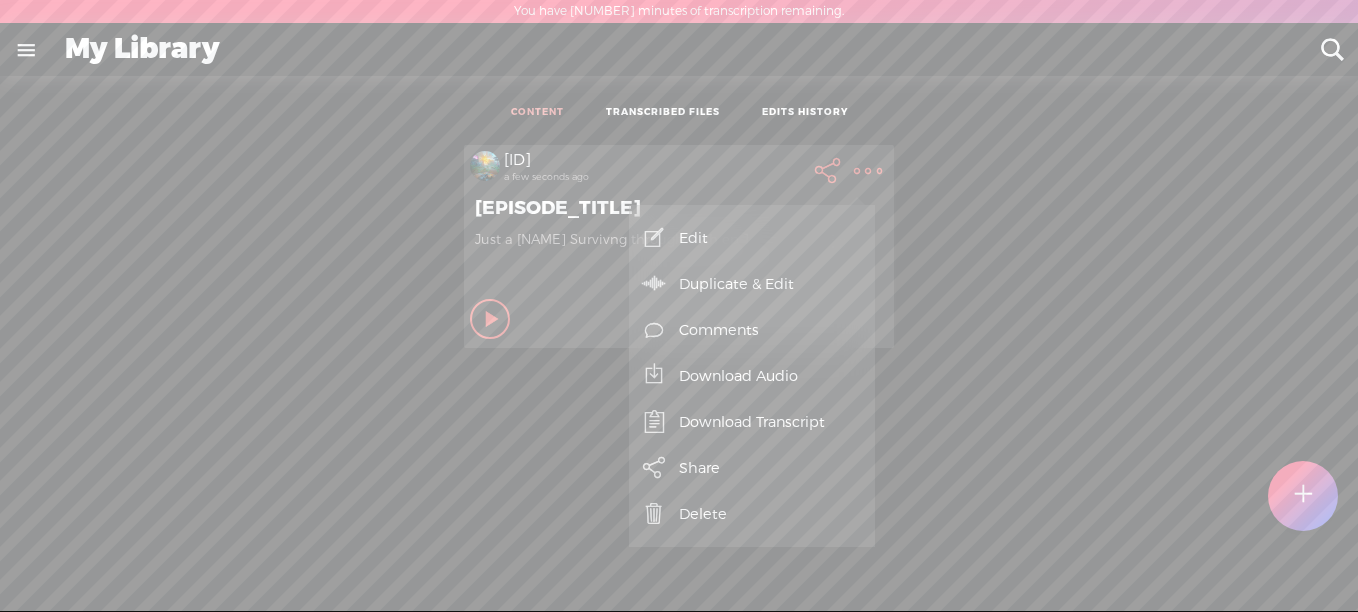 click on "Download Audio" at bounding box center [752, 376] 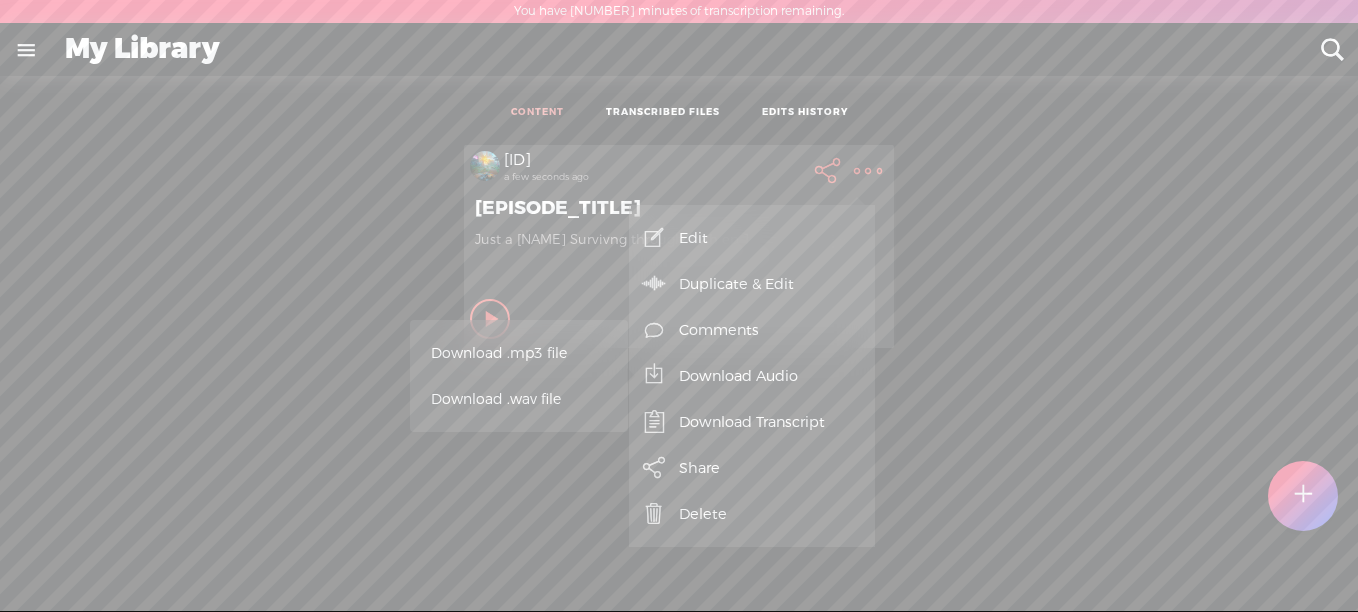 click on "Download .mp3 file" at bounding box center (519, 353) 